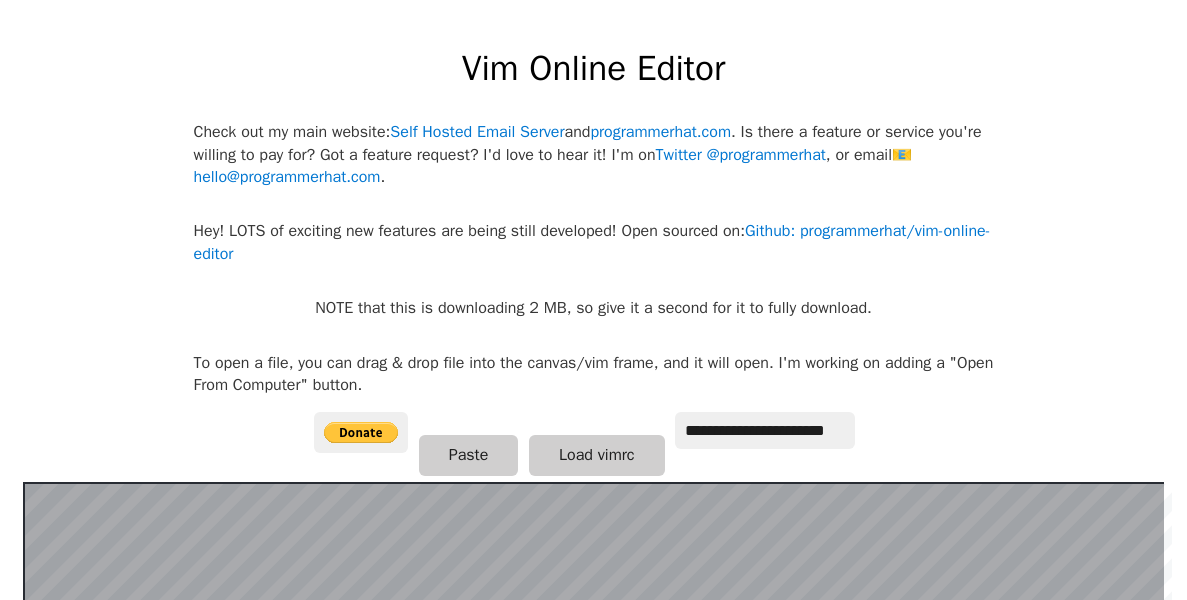 scroll, scrollTop: 300, scrollLeft: 0, axis: vertical 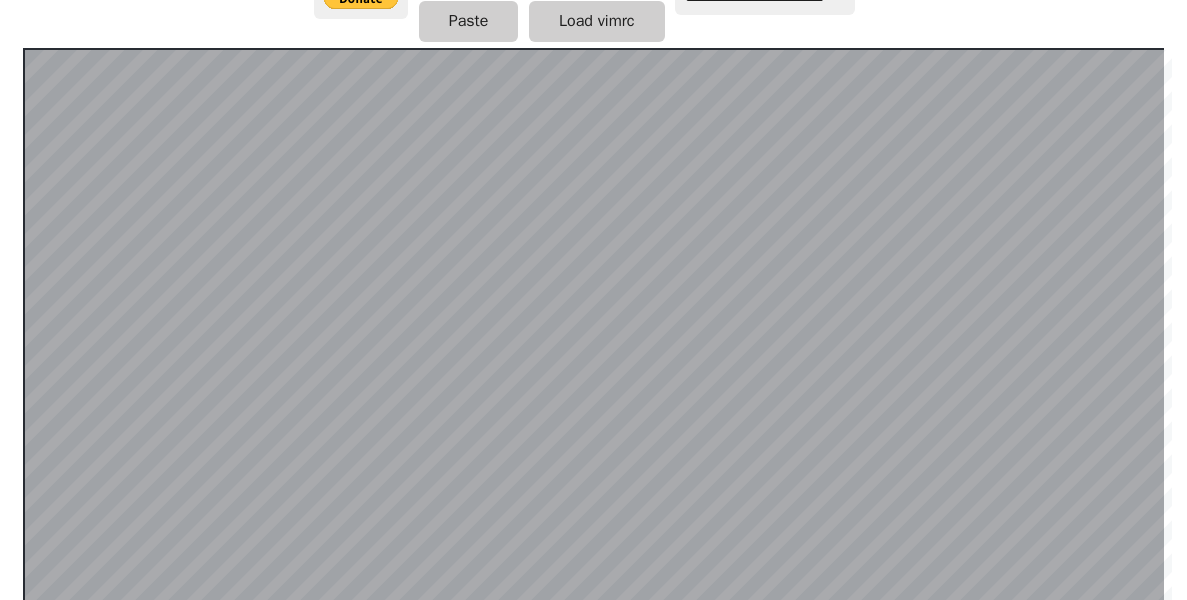 click on "**********" 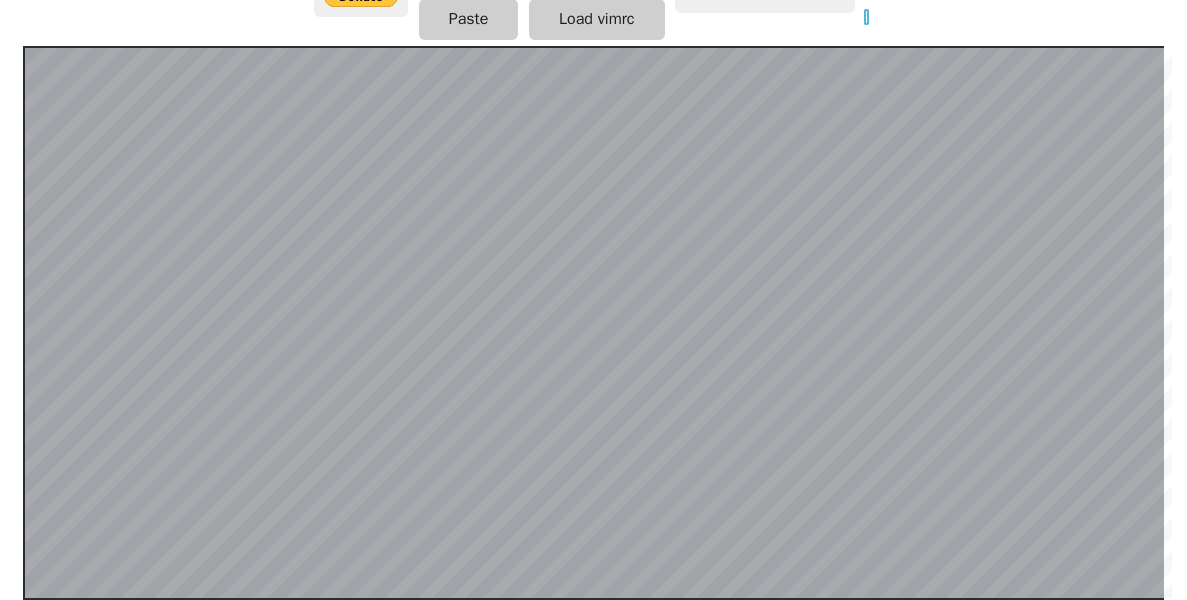 scroll, scrollTop: 434, scrollLeft: 0, axis: vertical 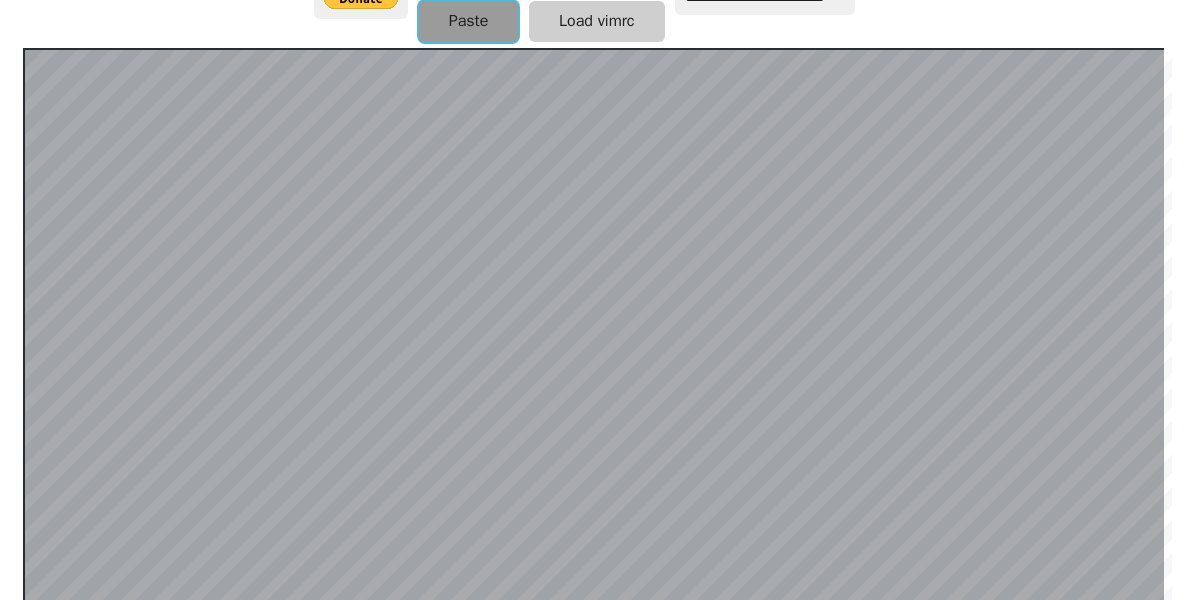 drag, startPoint x: 2, startPoint y: 59, endPoint x: 442, endPoint y: 27, distance: 441.1621 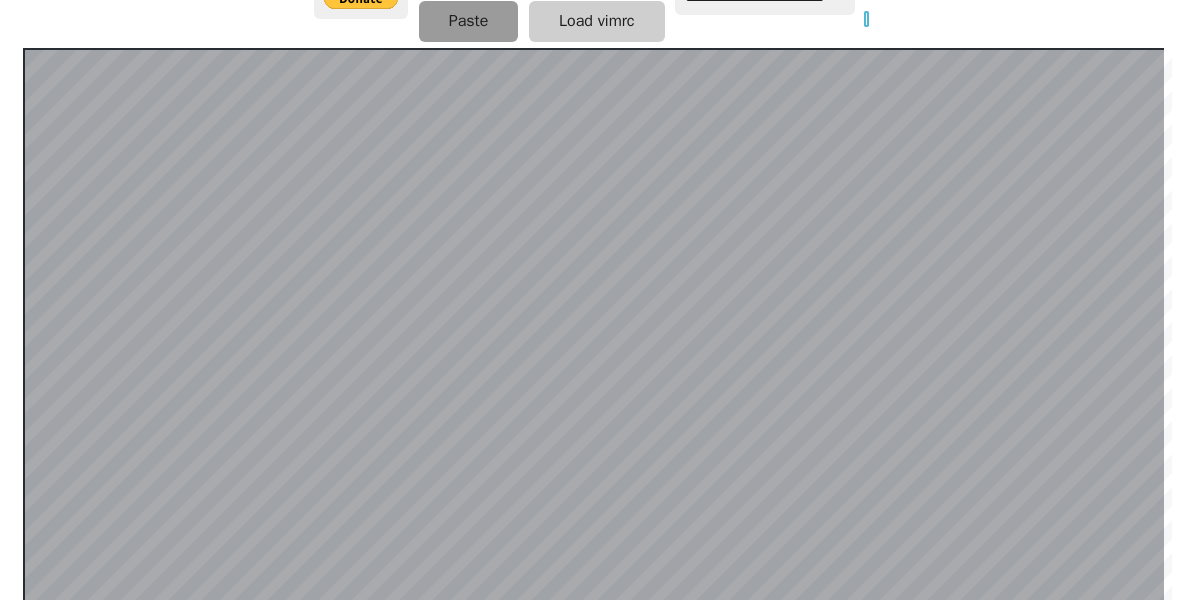 scroll, scrollTop: 436, scrollLeft: 0, axis: vertical 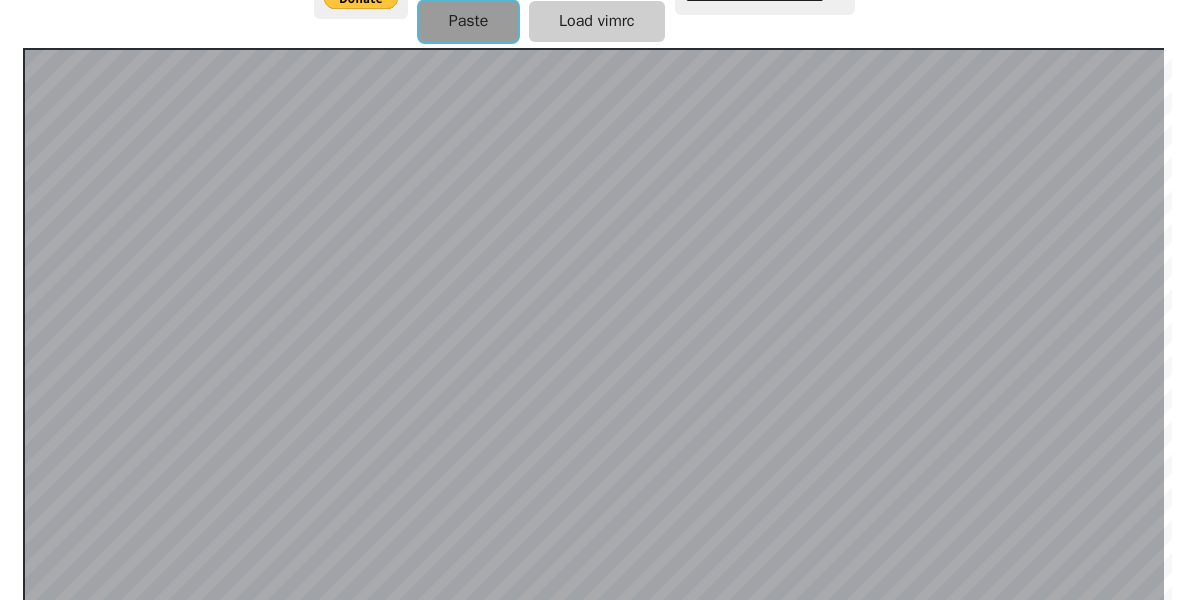 click on "Paste" at bounding box center (469, 21) 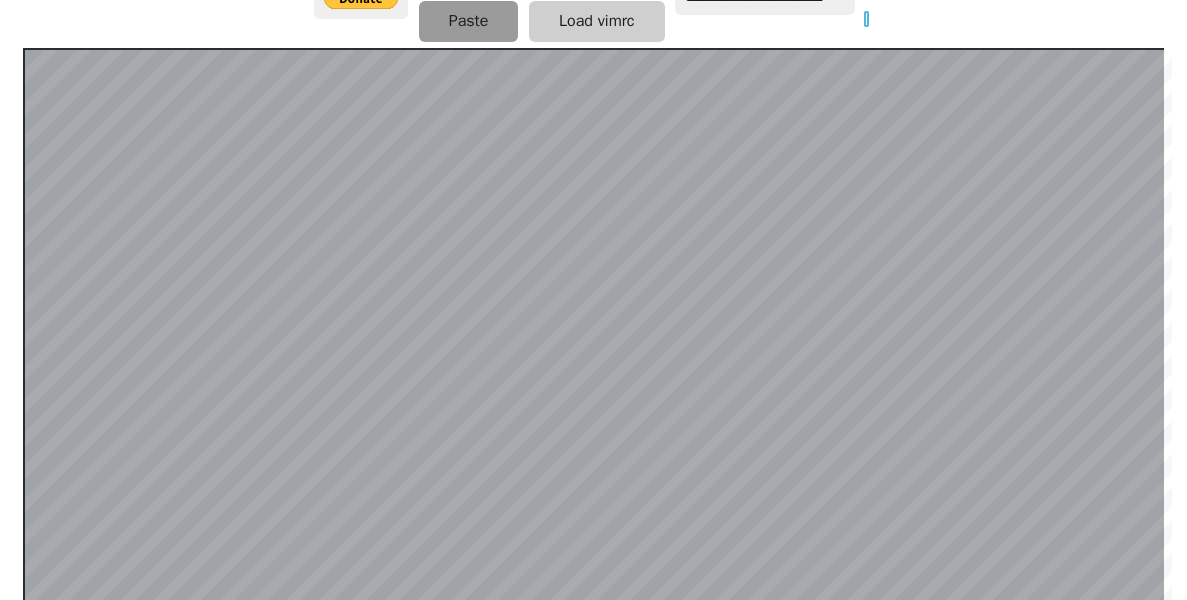 scroll, scrollTop: 436, scrollLeft: 0, axis: vertical 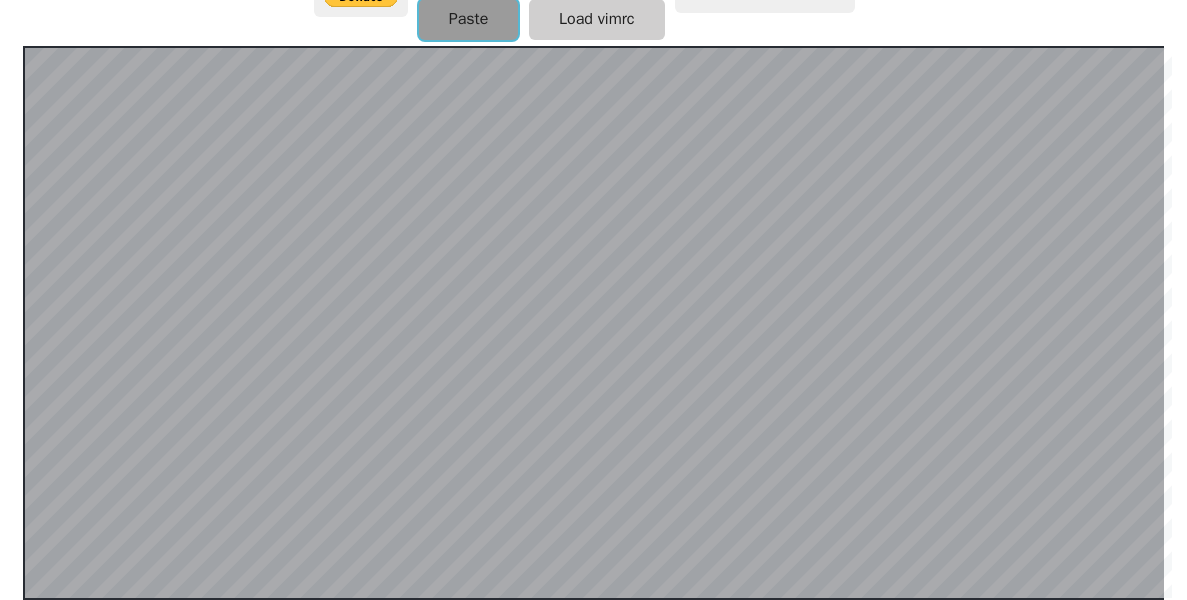 click on "Paste" at bounding box center (469, 19) 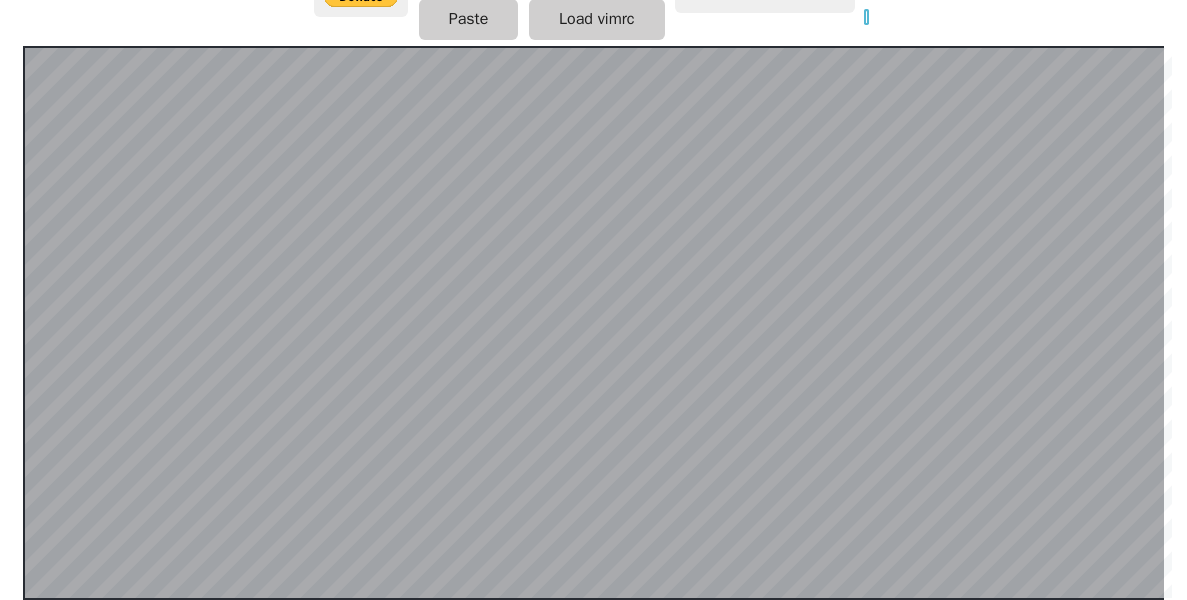 scroll, scrollTop: 434, scrollLeft: 0, axis: vertical 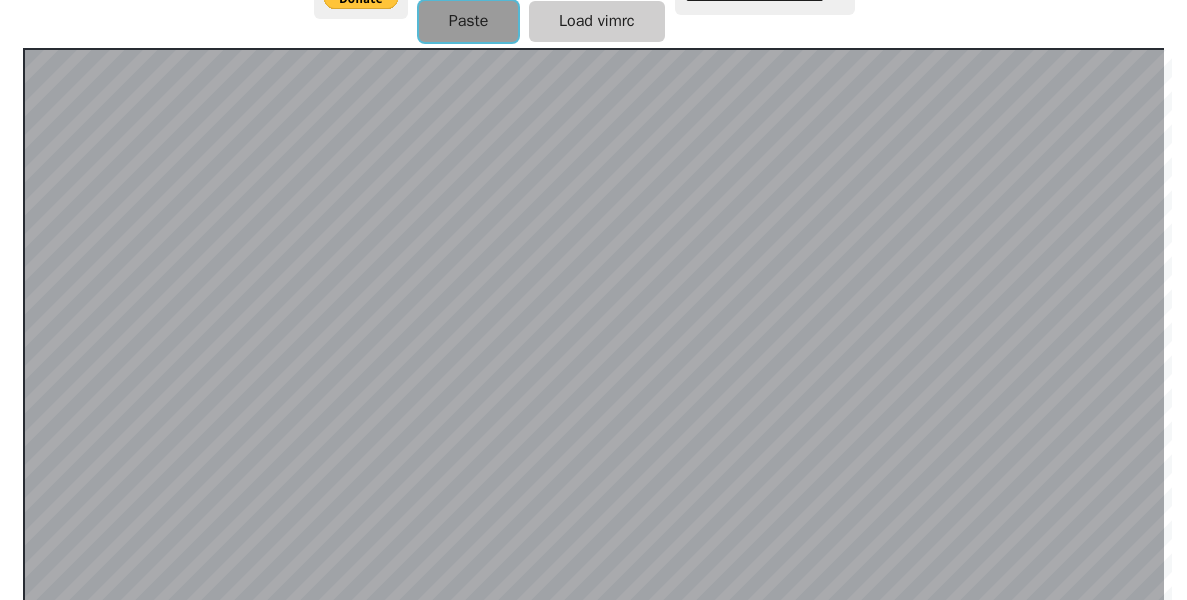 click on "Paste" at bounding box center (469, 21) 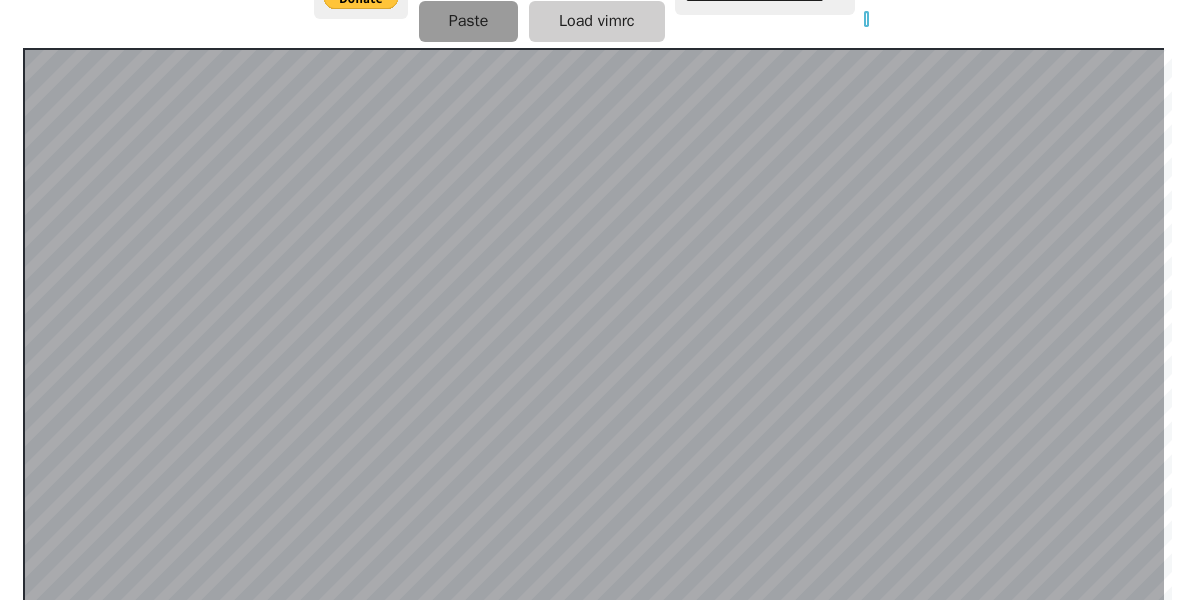 scroll, scrollTop: 436, scrollLeft: 0, axis: vertical 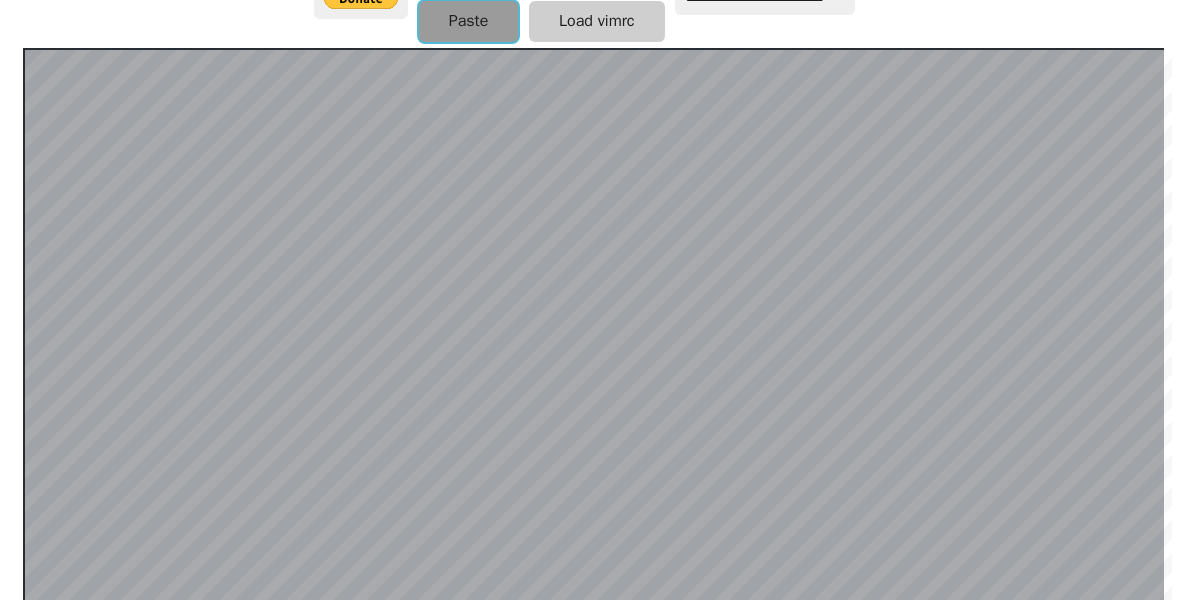 click on "Paste" at bounding box center [469, 21] 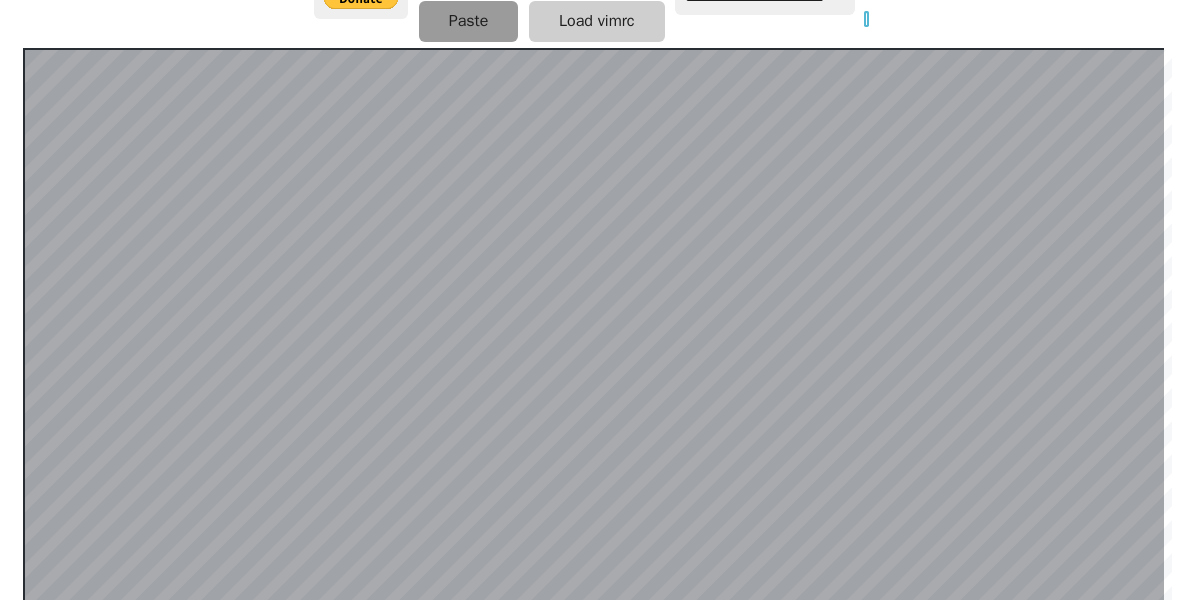 scroll, scrollTop: 436, scrollLeft: 0, axis: vertical 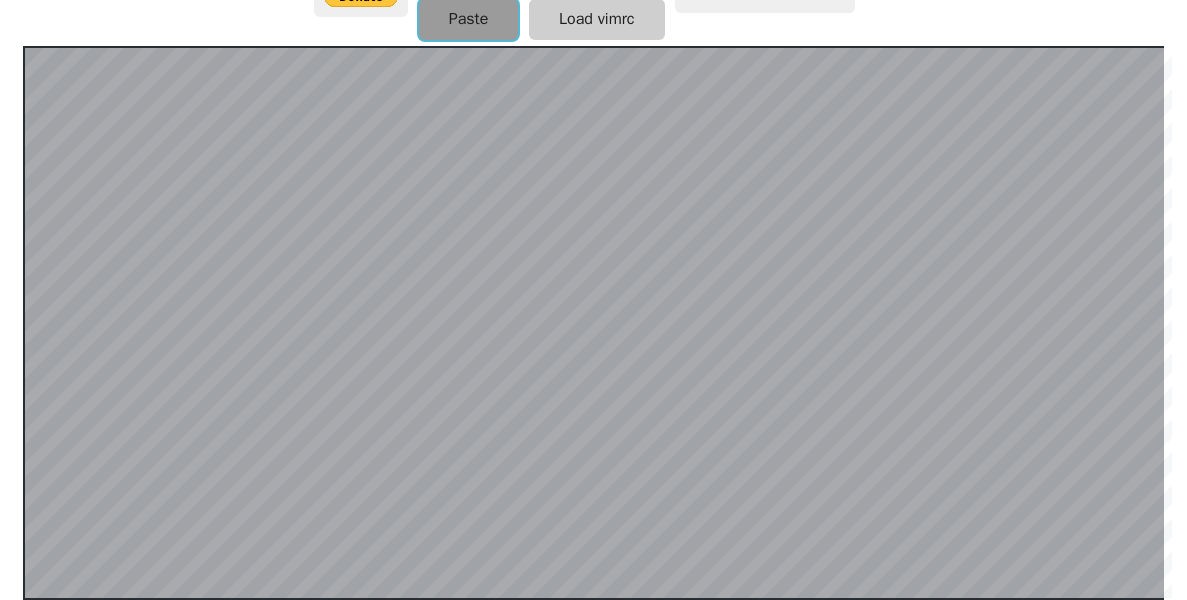 click on "Paste" at bounding box center [469, 19] 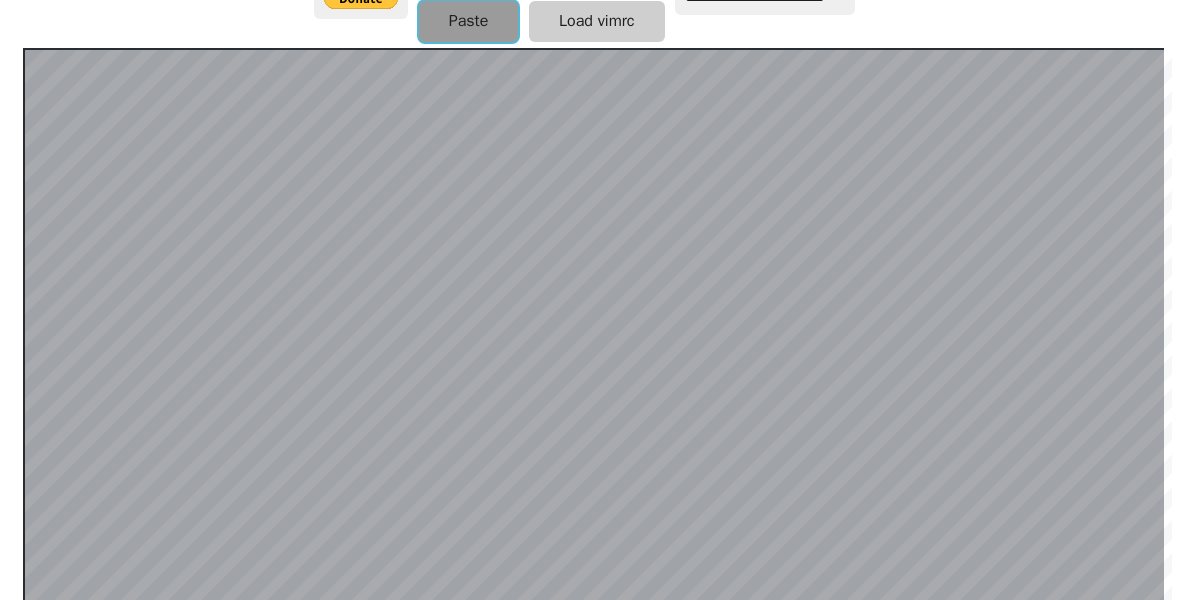 click on "Paste" at bounding box center (469, 21) 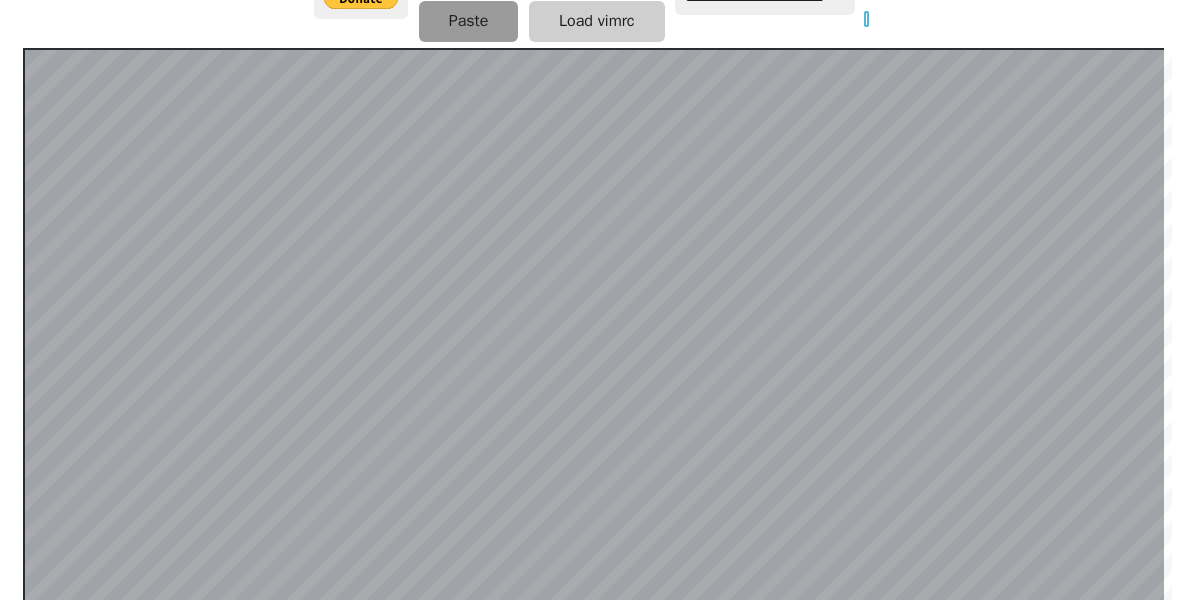 scroll, scrollTop: 436, scrollLeft: 0, axis: vertical 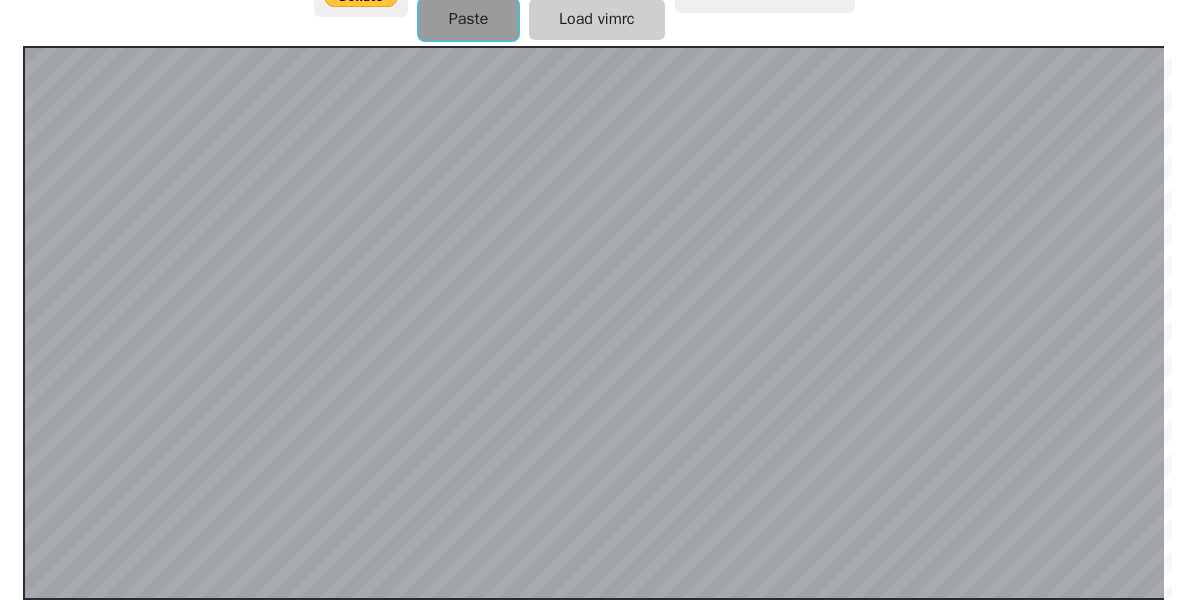click on "Paste" at bounding box center [469, 19] 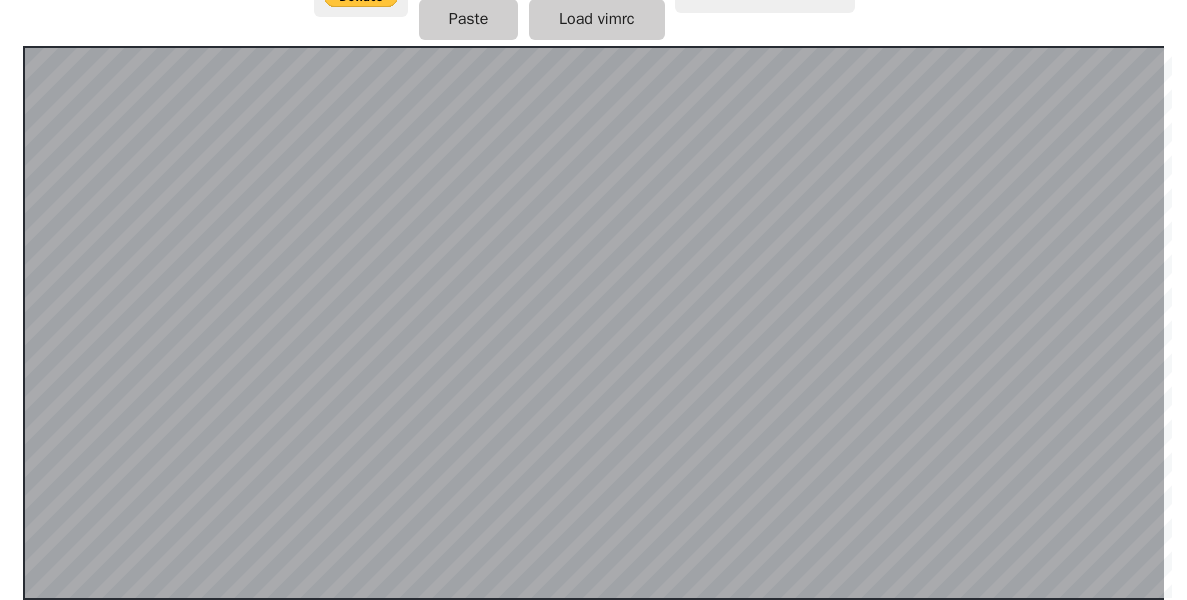 click at bounding box center (593, 323) 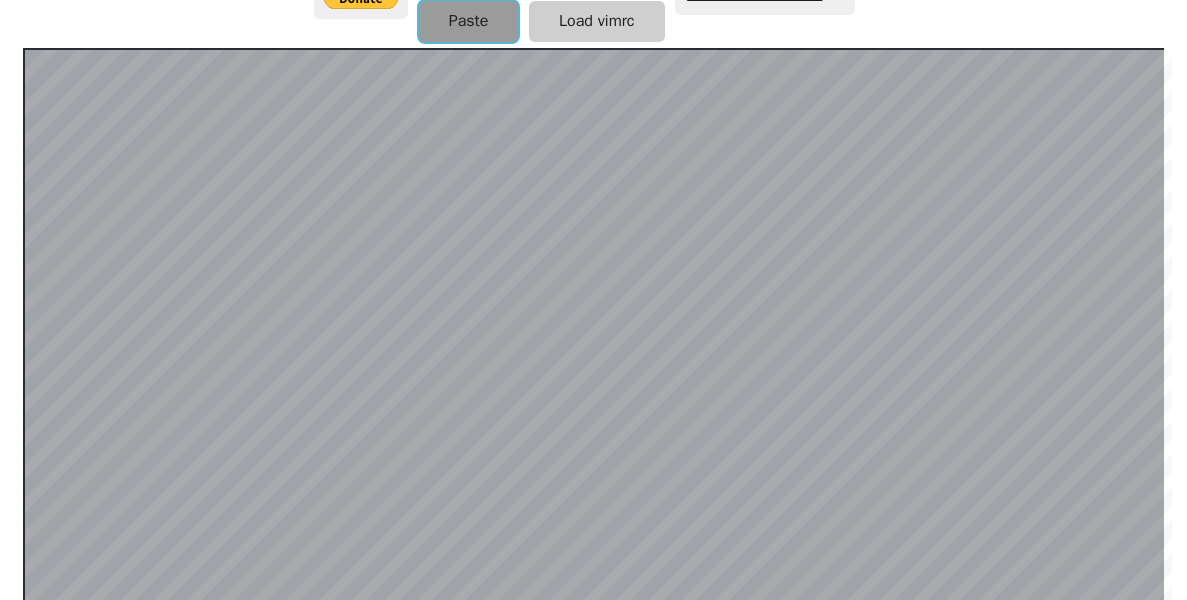 click on "Paste" at bounding box center (469, 21) 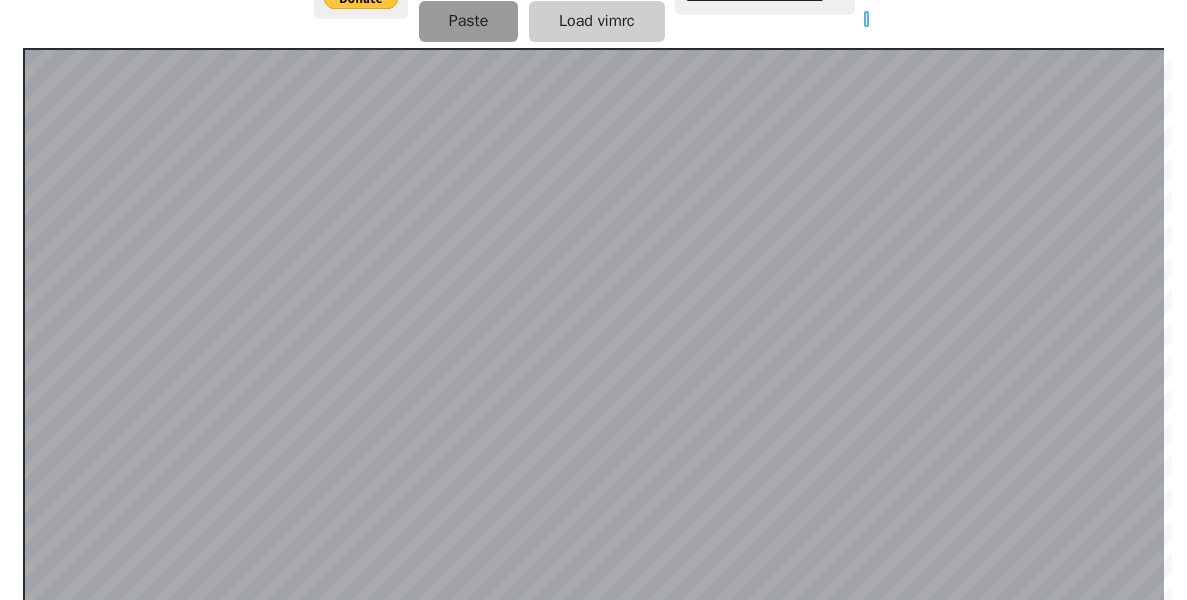 scroll, scrollTop: 436, scrollLeft: 0, axis: vertical 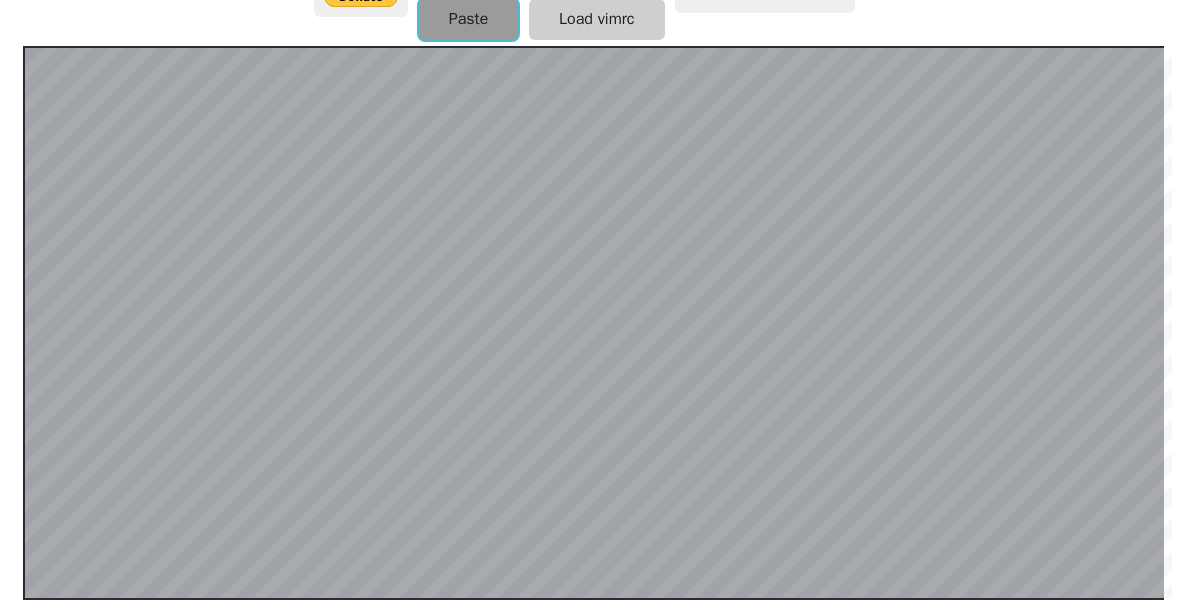 click on "Paste" at bounding box center [469, 19] 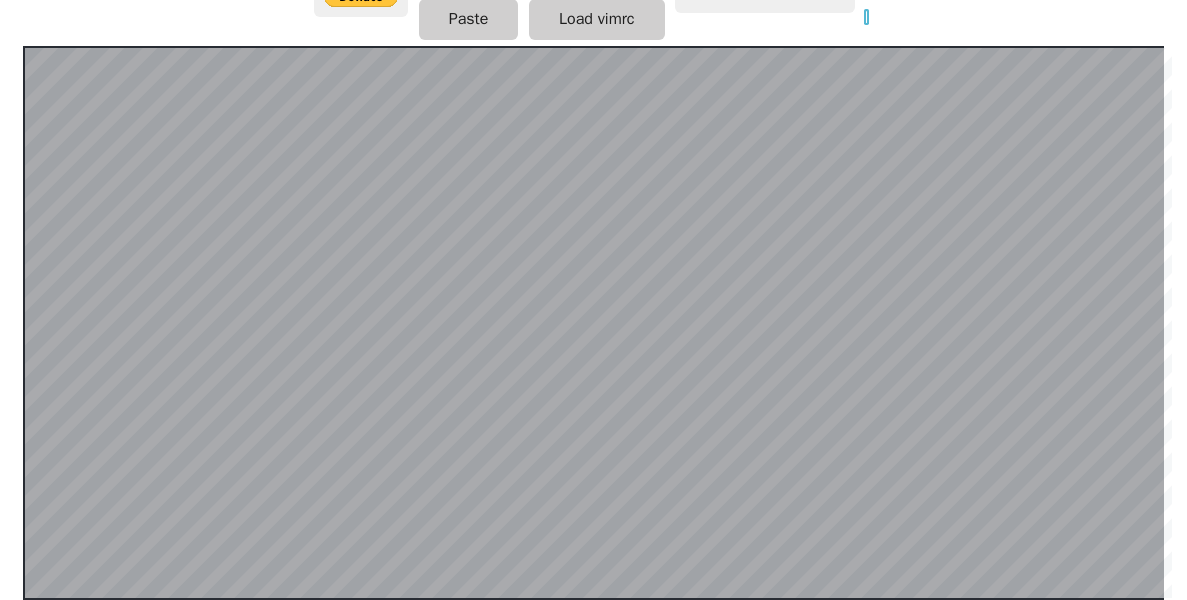 scroll, scrollTop: 434, scrollLeft: 0, axis: vertical 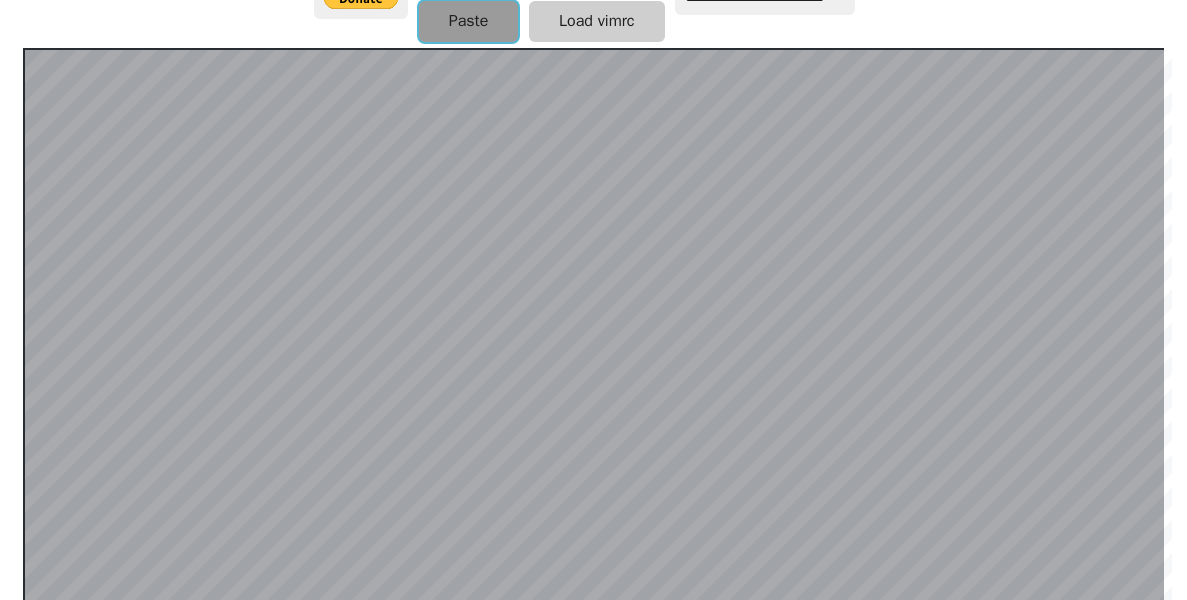 click on "Paste" at bounding box center [469, 21] 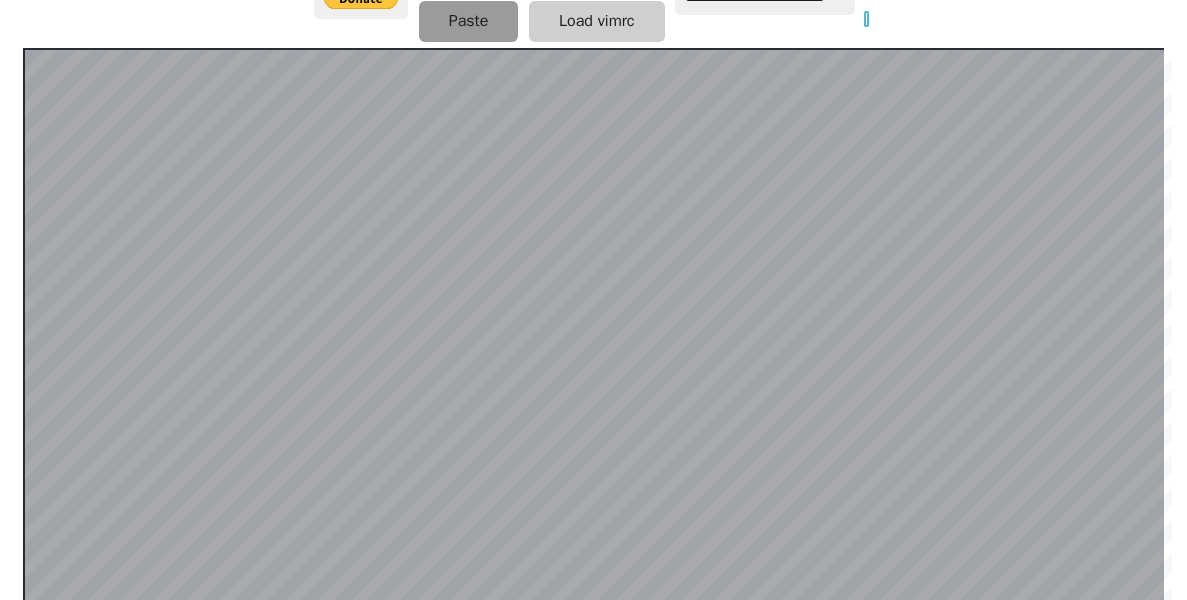 scroll, scrollTop: 436, scrollLeft: 0, axis: vertical 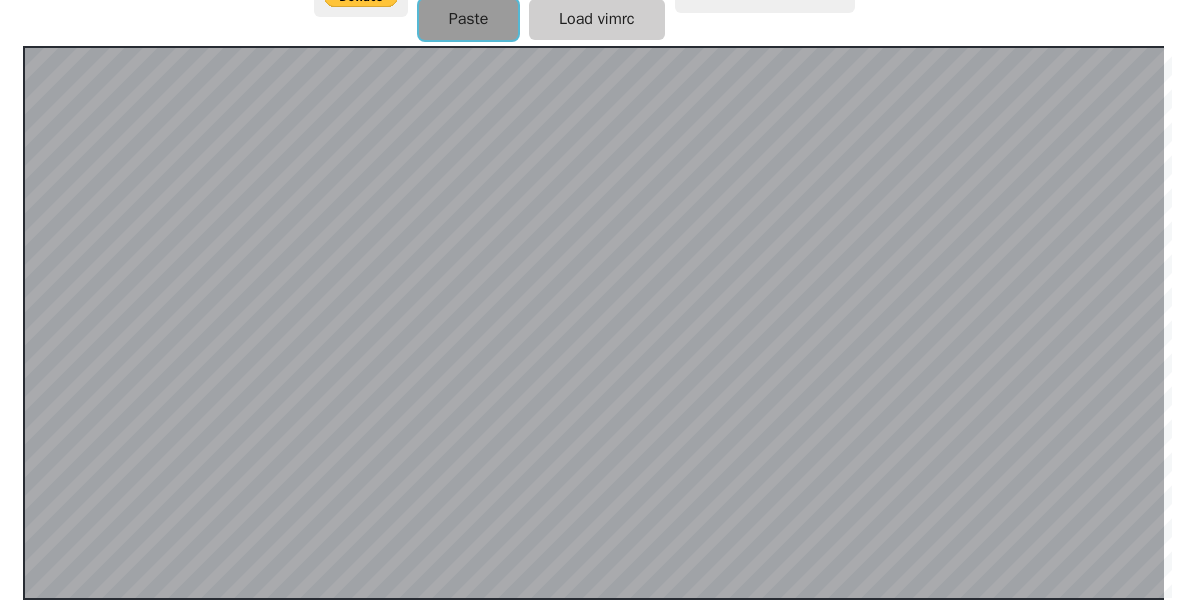 click on "Paste" at bounding box center [469, 19] 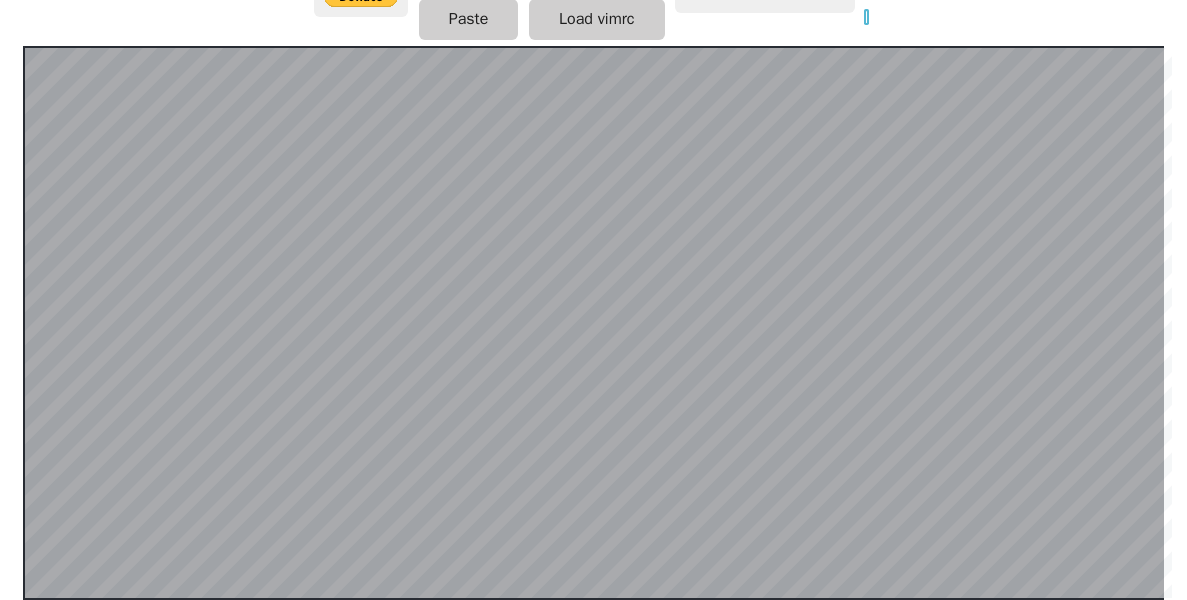 scroll, scrollTop: 434, scrollLeft: 0, axis: vertical 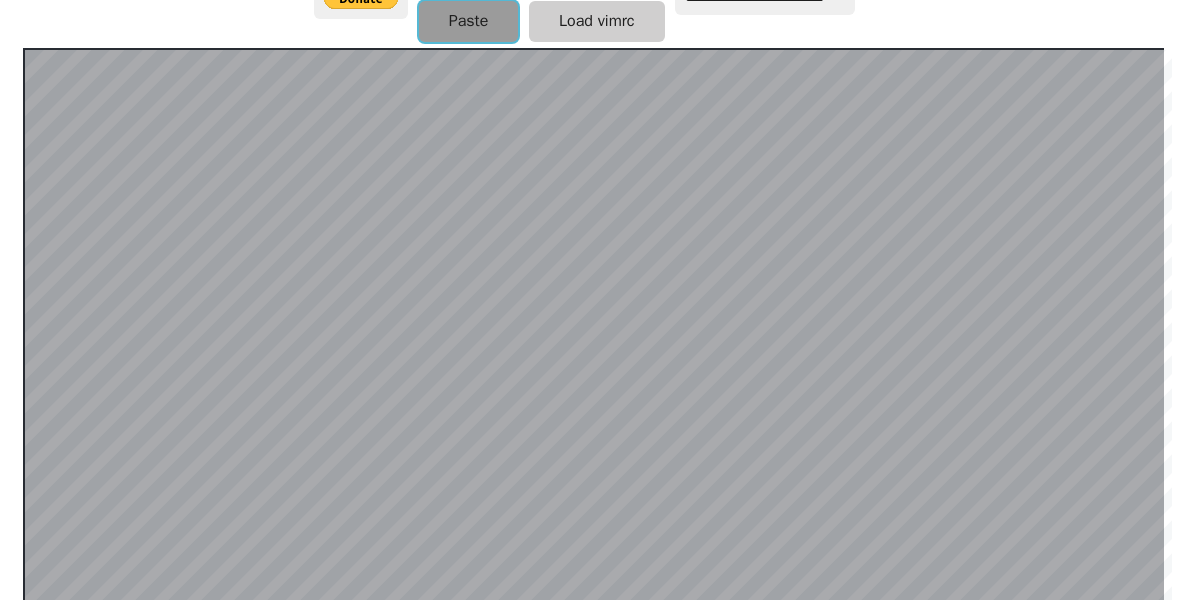 click on "Paste" at bounding box center (469, 21) 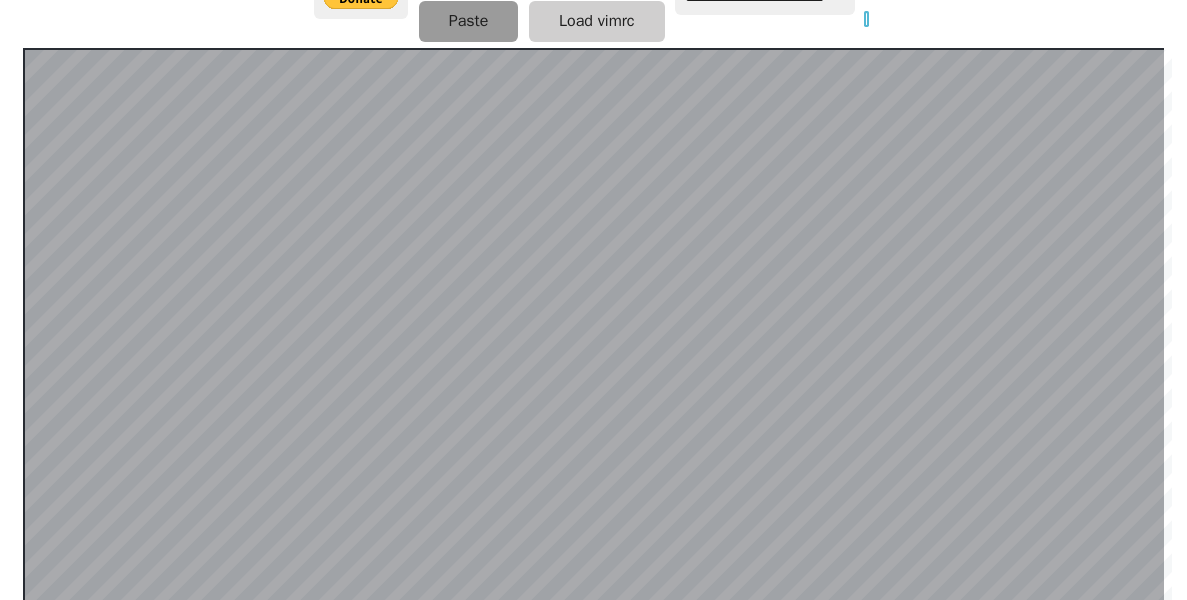 scroll, scrollTop: 436, scrollLeft: 0, axis: vertical 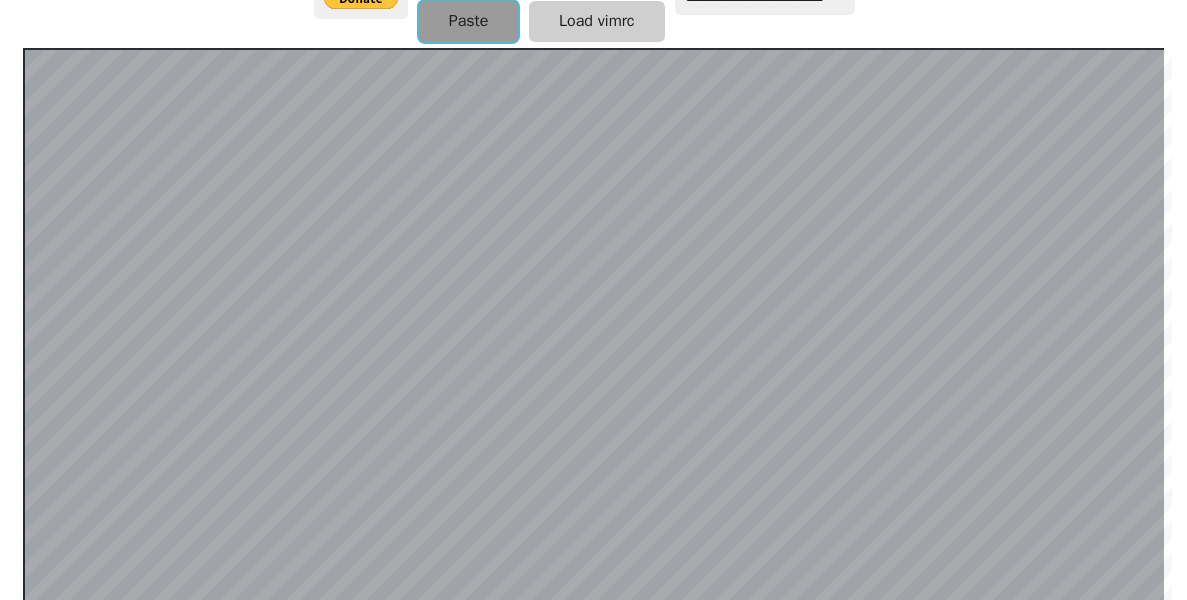 click on "Paste" at bounding box center [469, 21] 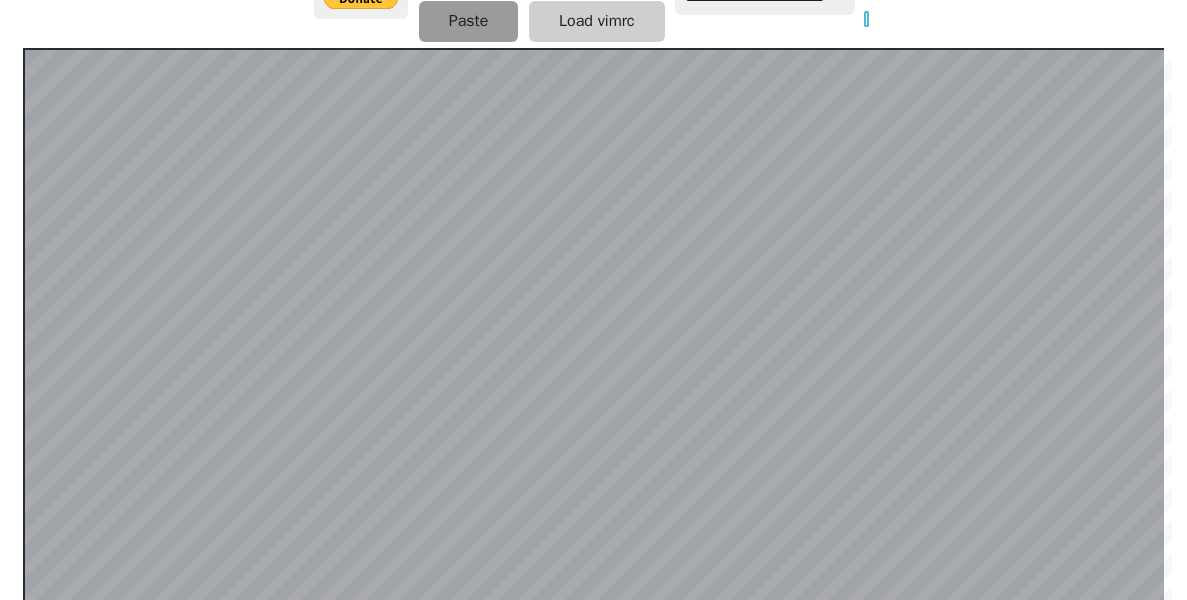 scroll, scrollTop: 436, scrollLeft: 0, axis: vertical 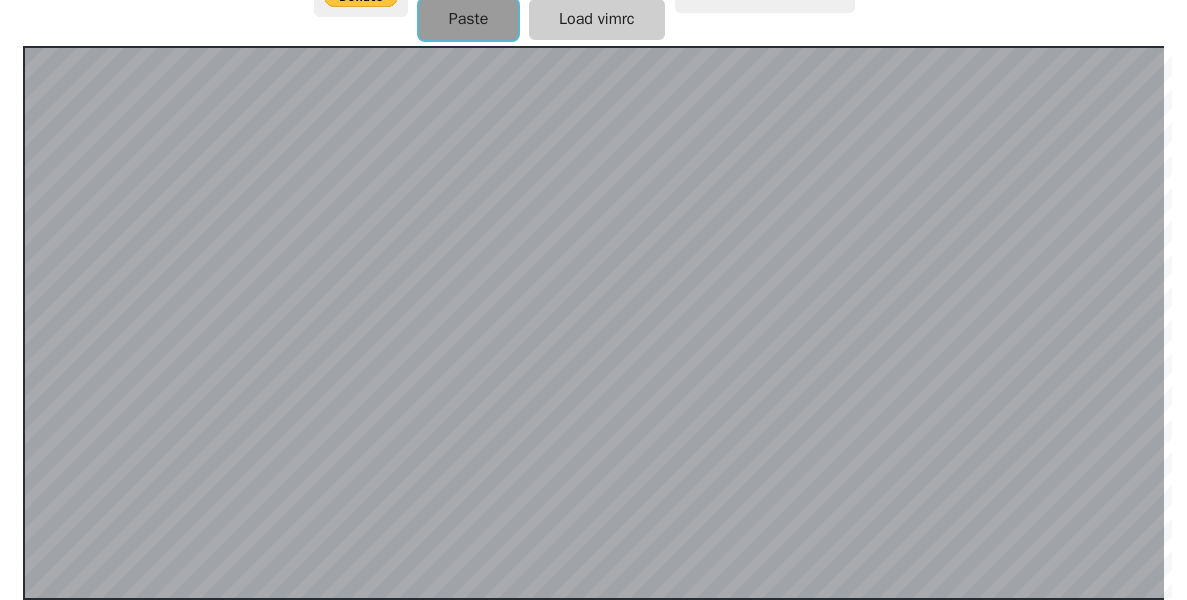 click on "Paste" at bounding box center (469, 19) 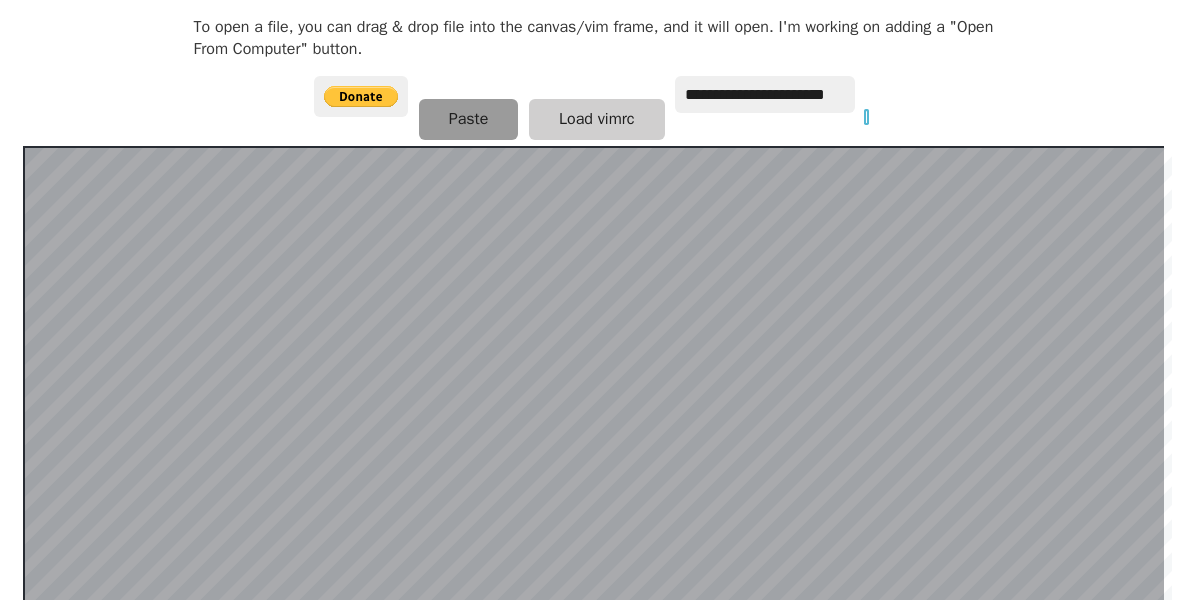 scroll, scrollTop: 434, scrollLeft: 0, axis: vertical 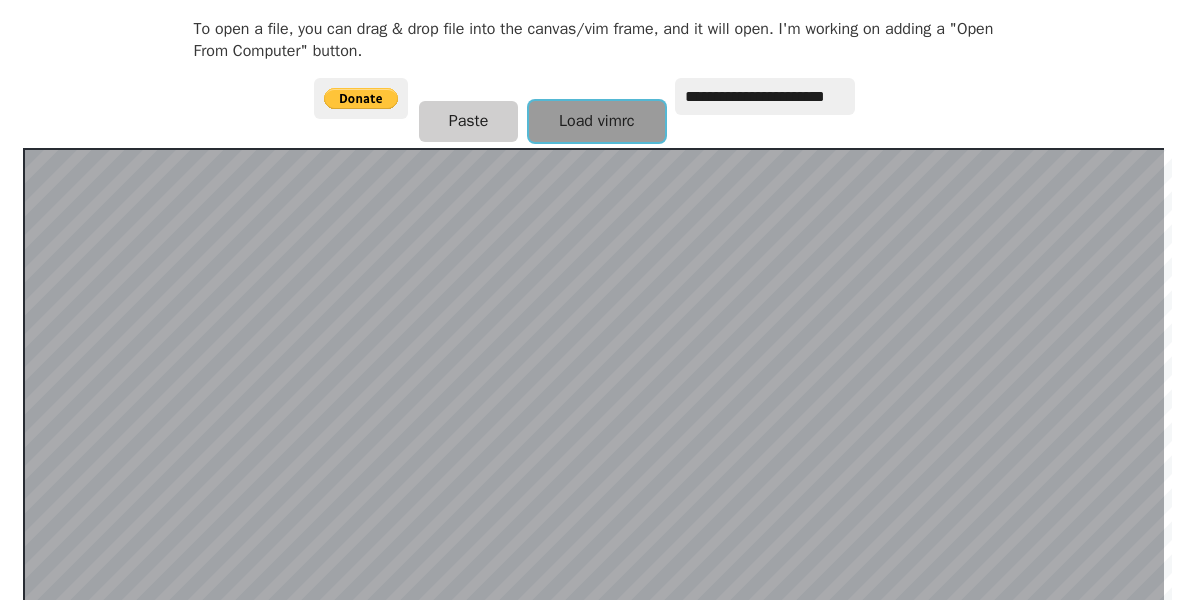 click on "Load vimrc" at bounding box center [596, 121] 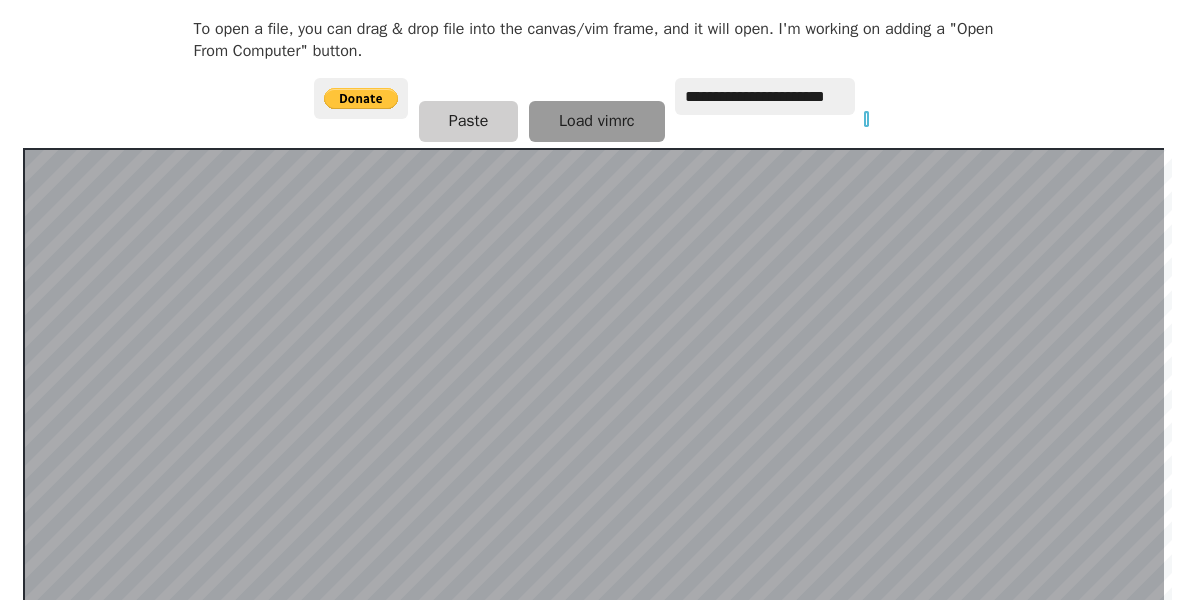 scroll, scrollTop: 434, scrollLeft: 0, axis: vertical 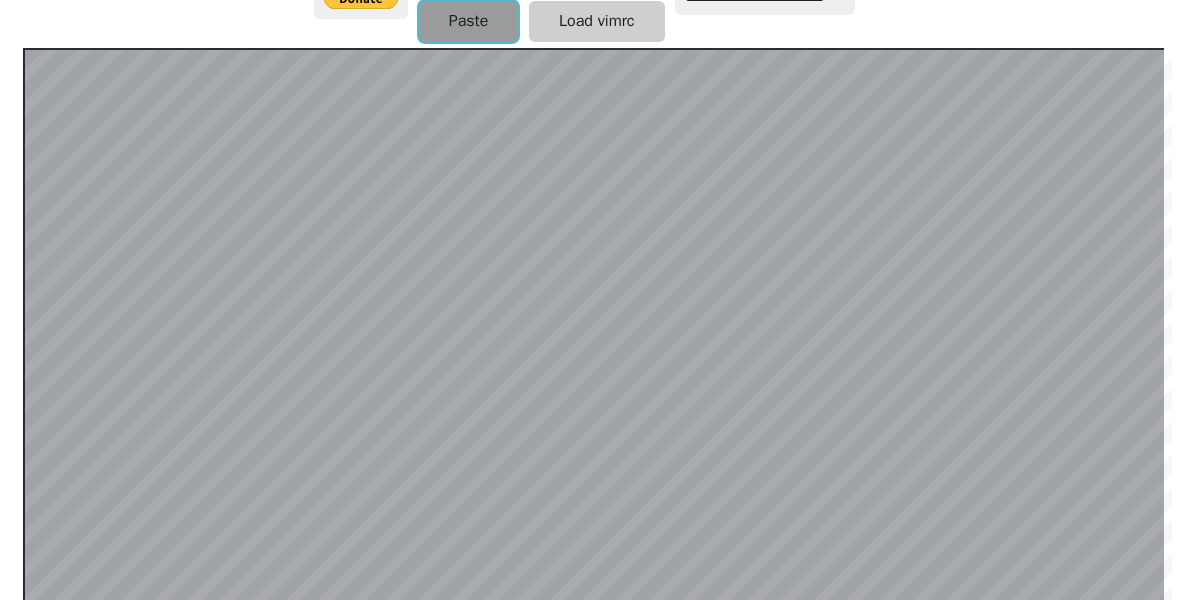 click on "Paste" at bounding box center [469, 21] 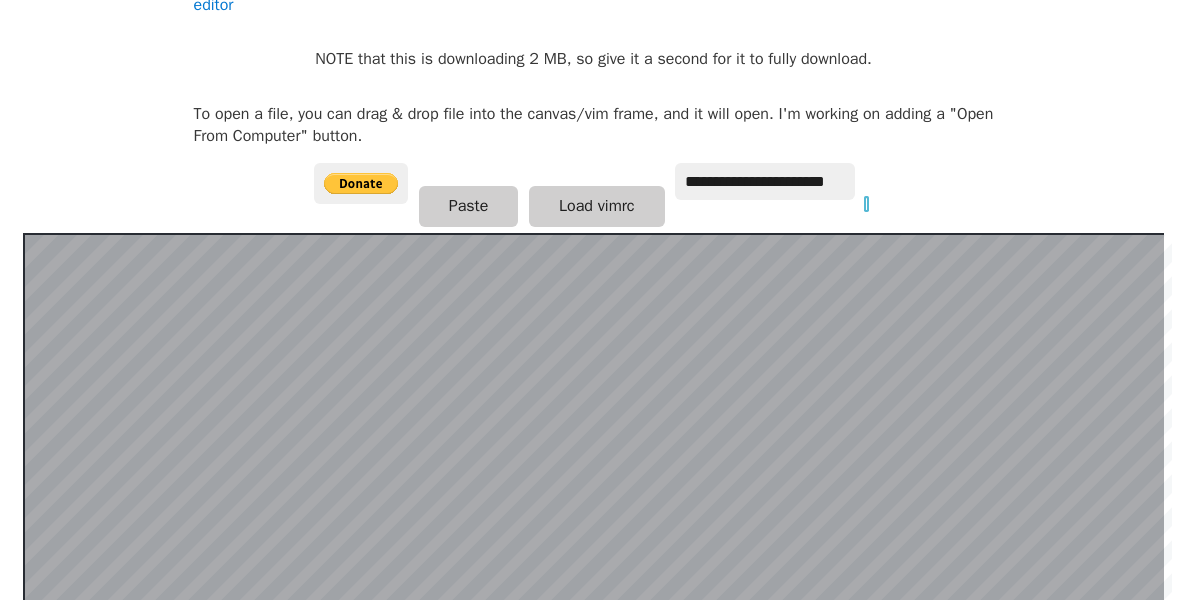 scroll, scrollTop: 236, scrollLeft: 0, axis: vertical 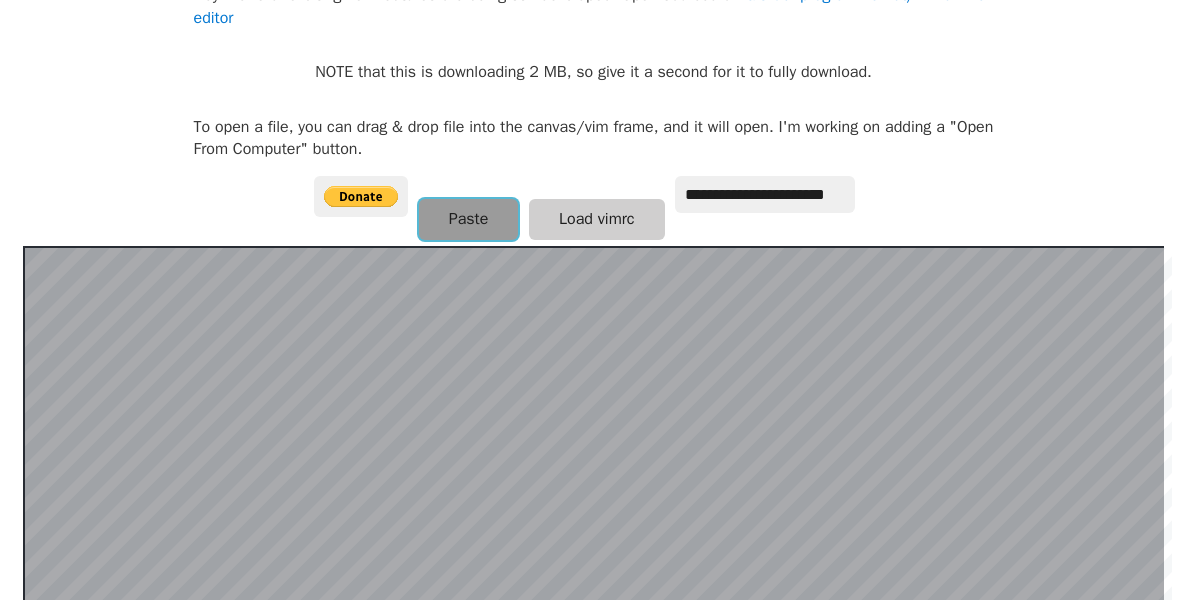 click on "Paste" at bounding box center (469, 219) 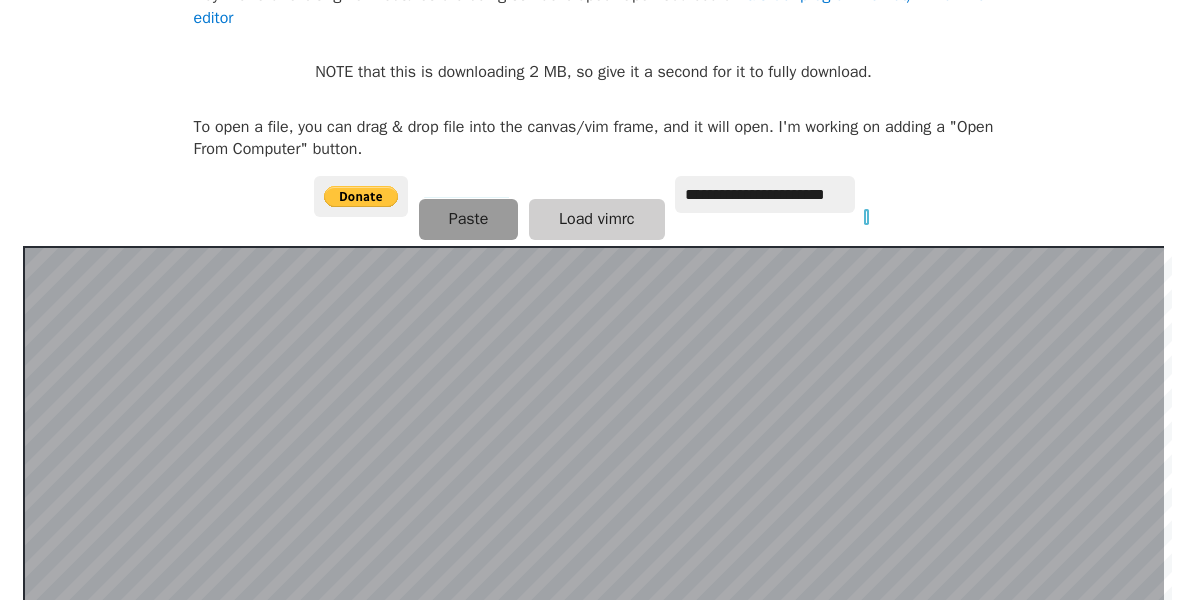 scroll, scrollTop: 436, scrollLeft: 0, axis: vertical 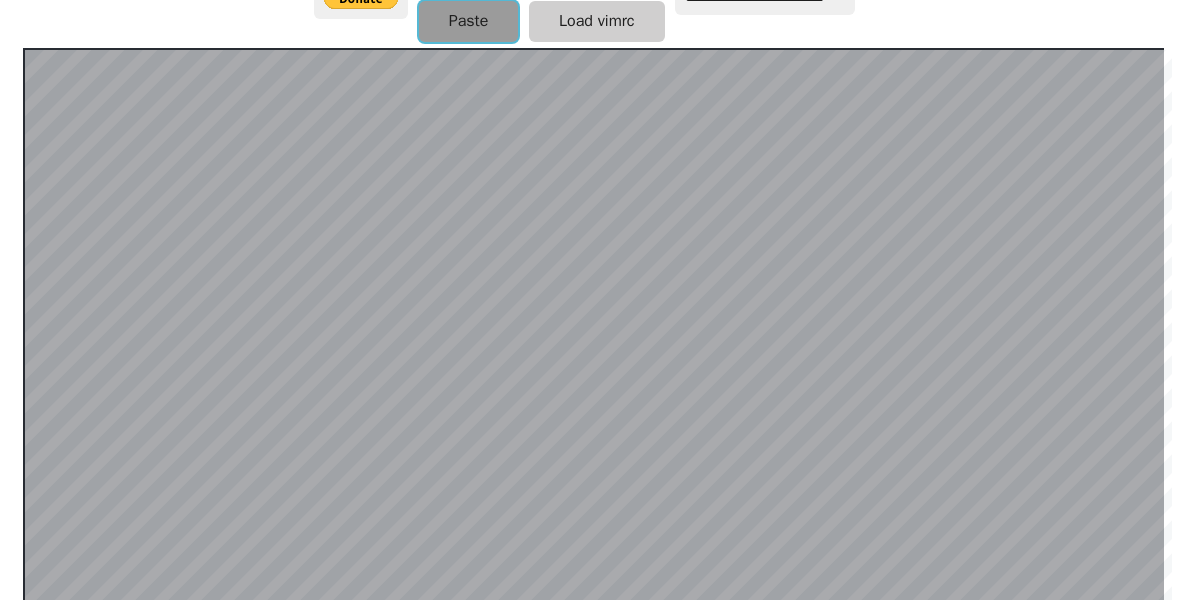 click on "Paste" at bounding box center (469, 21) 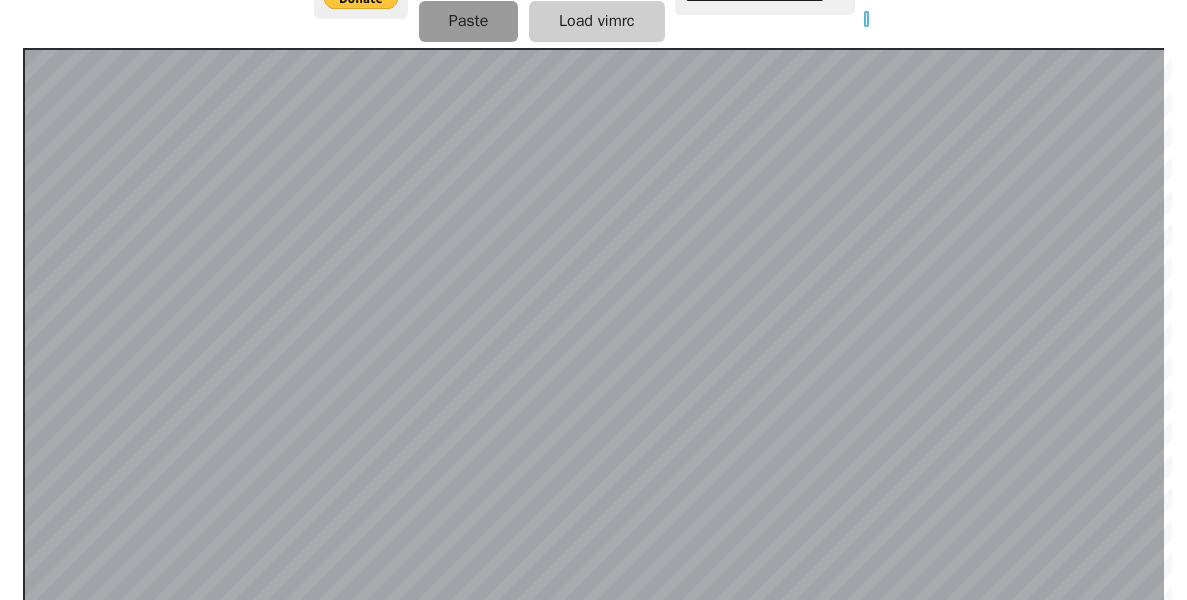 scroll, scrollTop: 436, scrollLeft: 0, axis: vertical 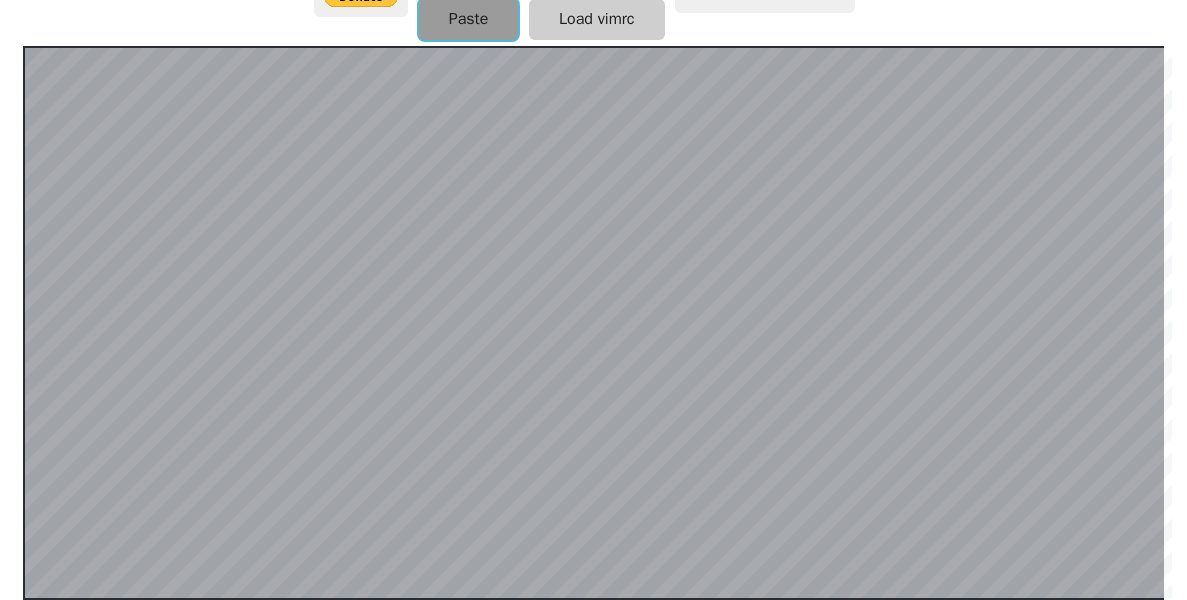 click on "Paste" at bounding box center (469, 19) 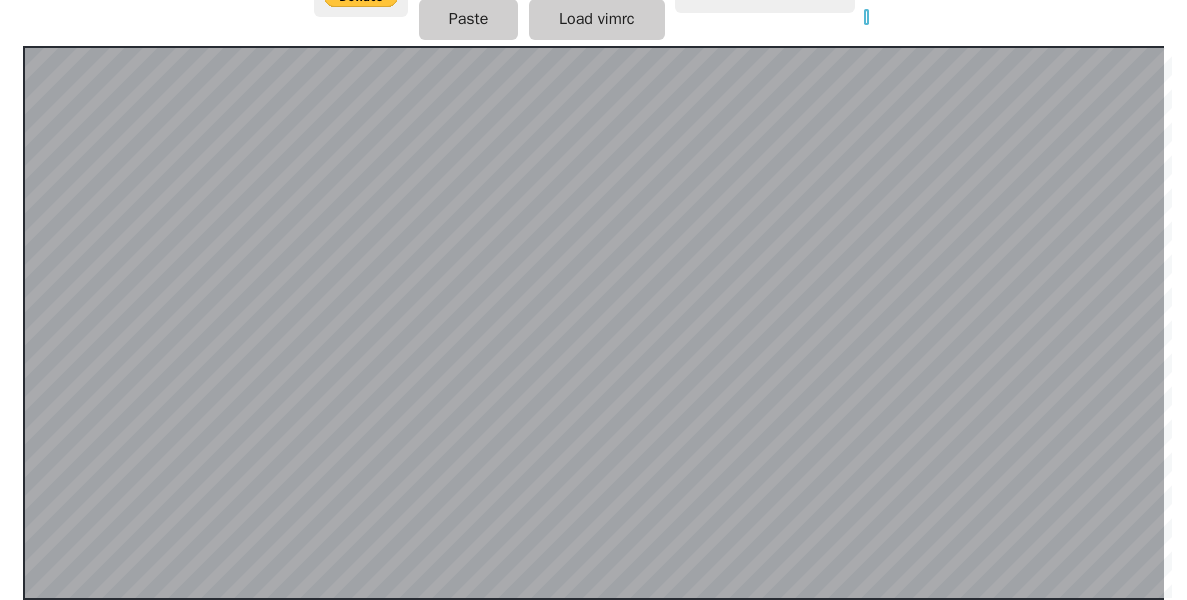 scroll, scrollTop: 434, scrollLeft: 0, axis: vertical 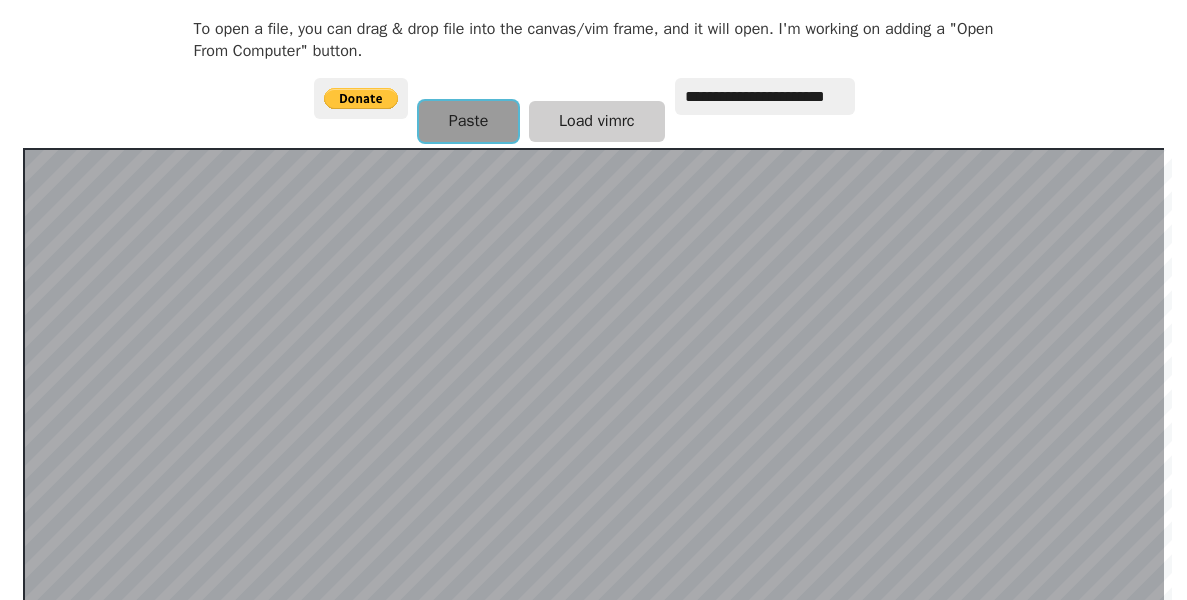click on "Paste" at bounding box center [469, 121] 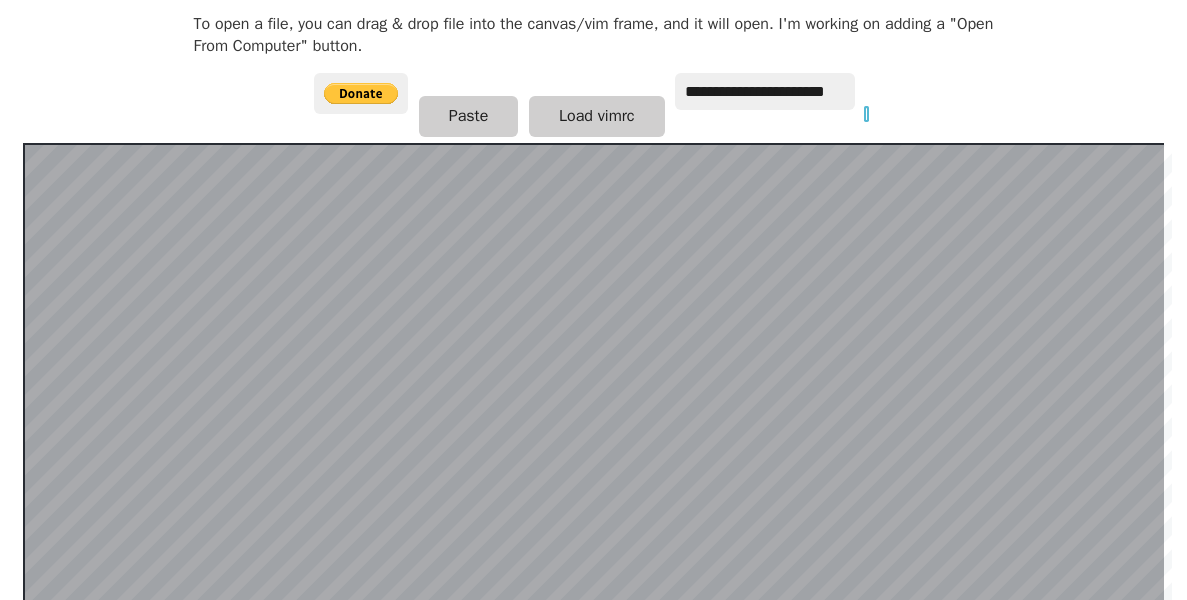 scroll, scrollTop: 336, scrollLeft: 0, axis: vertical 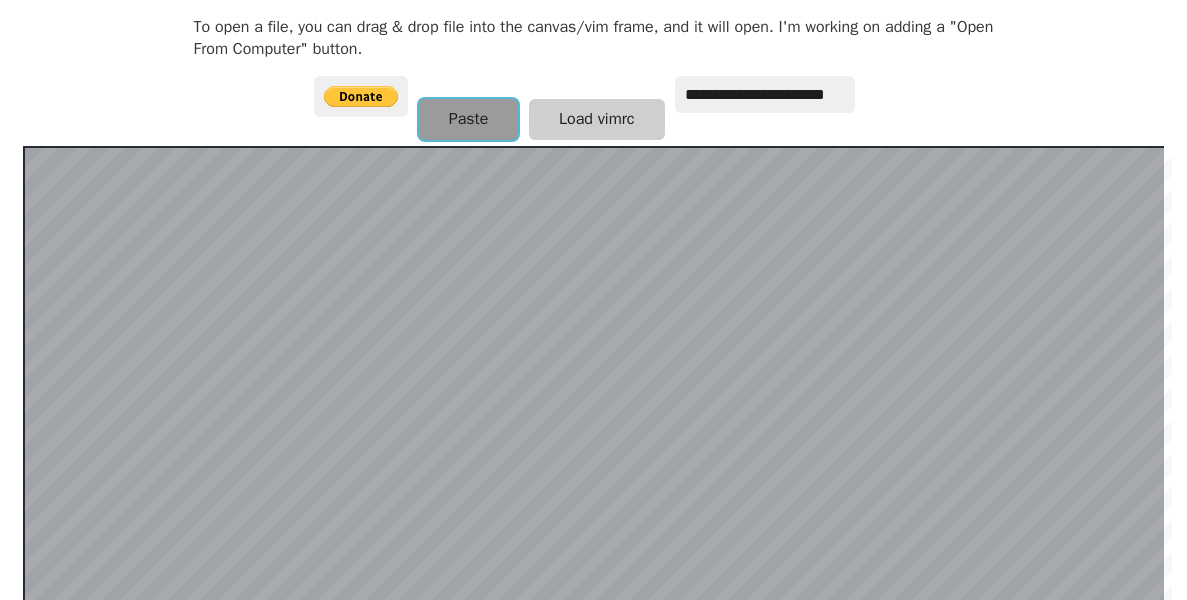 click on "Paste" at bounding box center [469, 119] 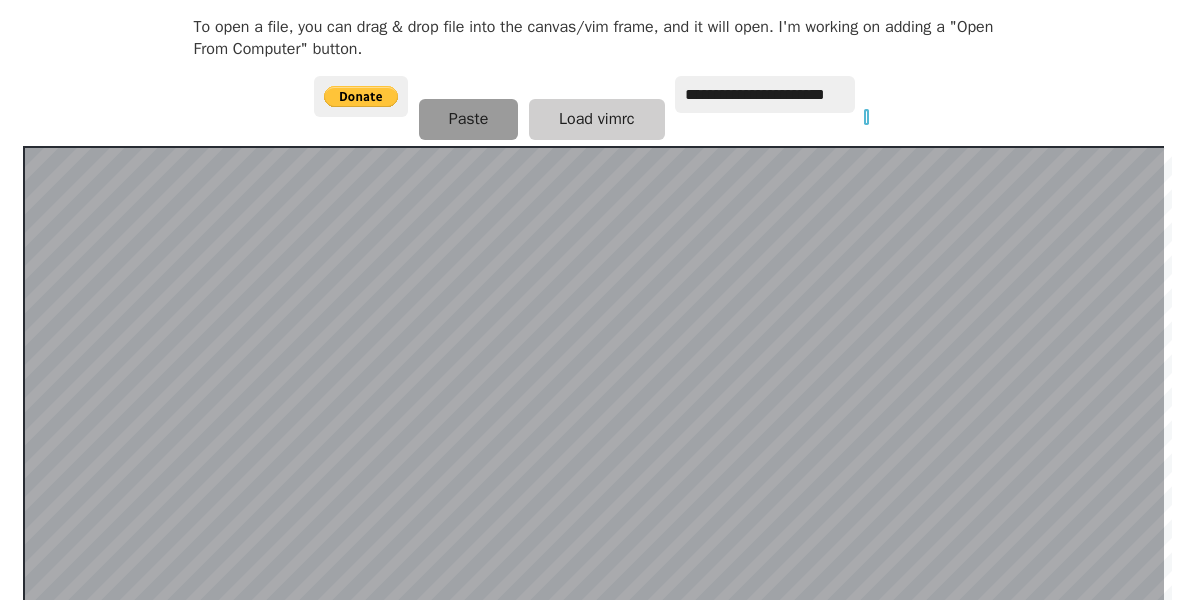 scroll, scrollTop: 436, scrollLeft: 0, axis: vertical 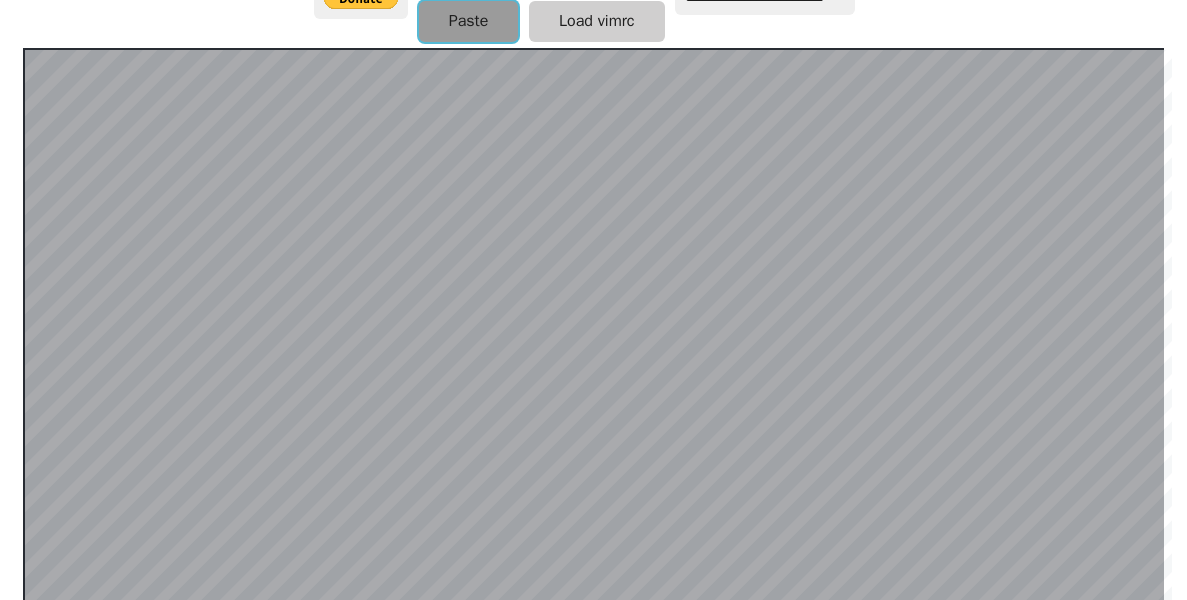 click on "Paste" at bounding box center (469, 21) 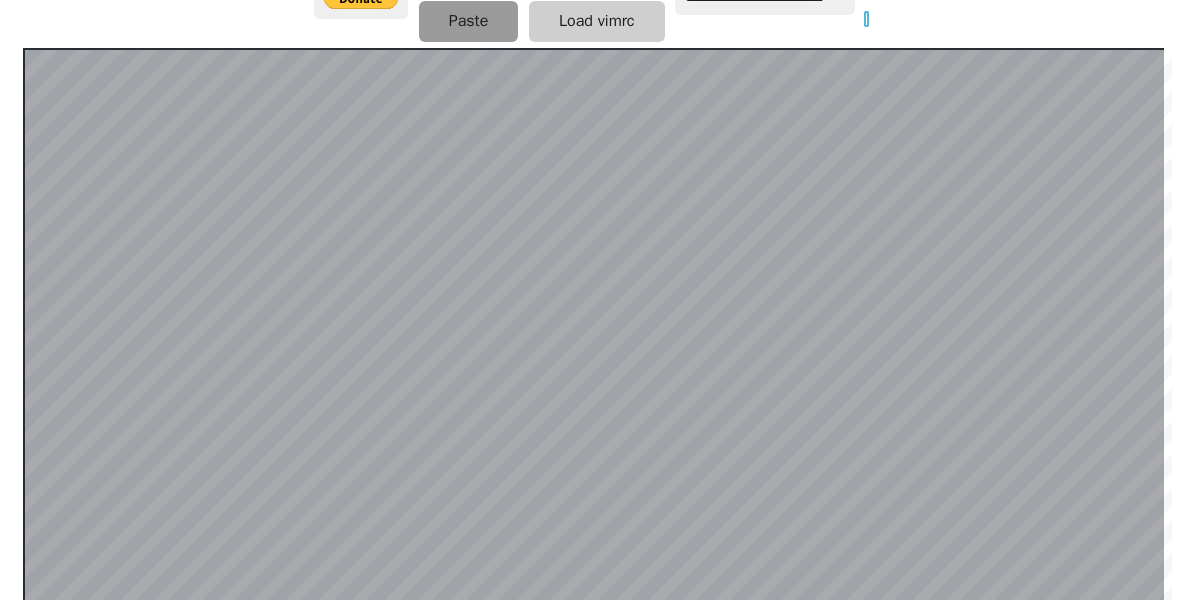 scroll, scrollTop: 436, scrollLeft: 0, axis: vertical 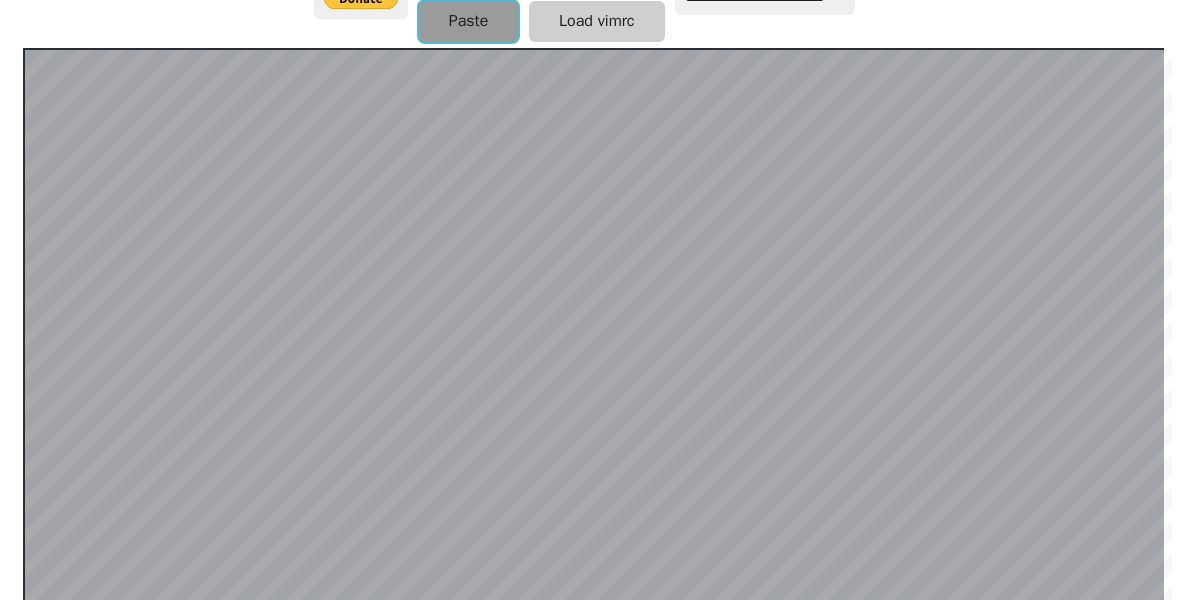 click on "Paste" at bounding box center [469, 21] 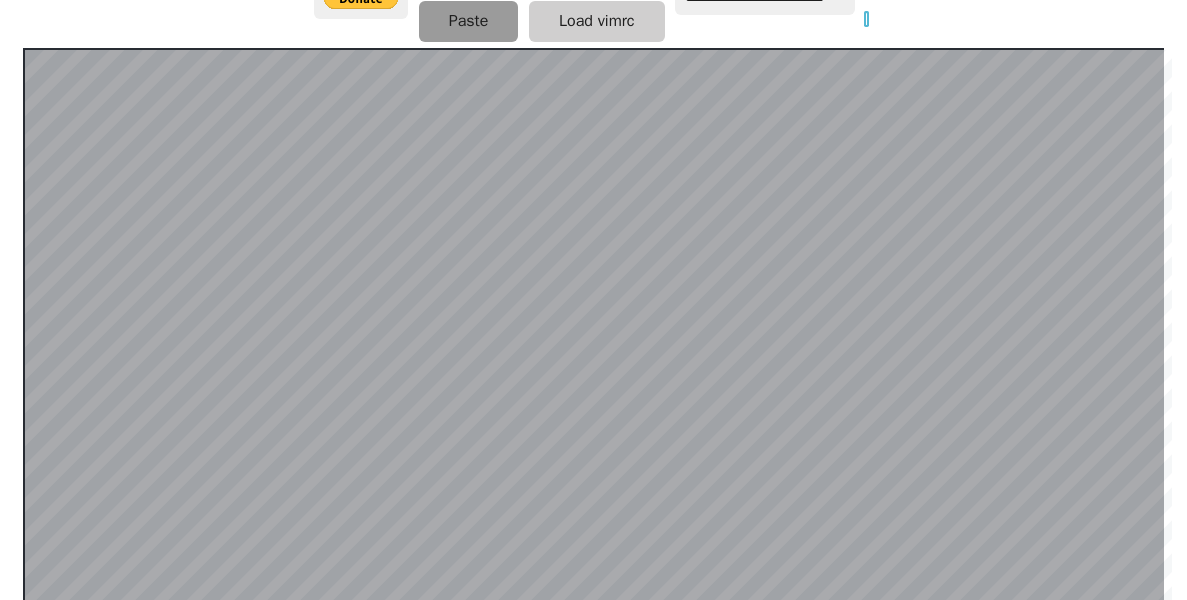 scroll, scrollTop: 436, scrollLeft: 0, axis: vertical 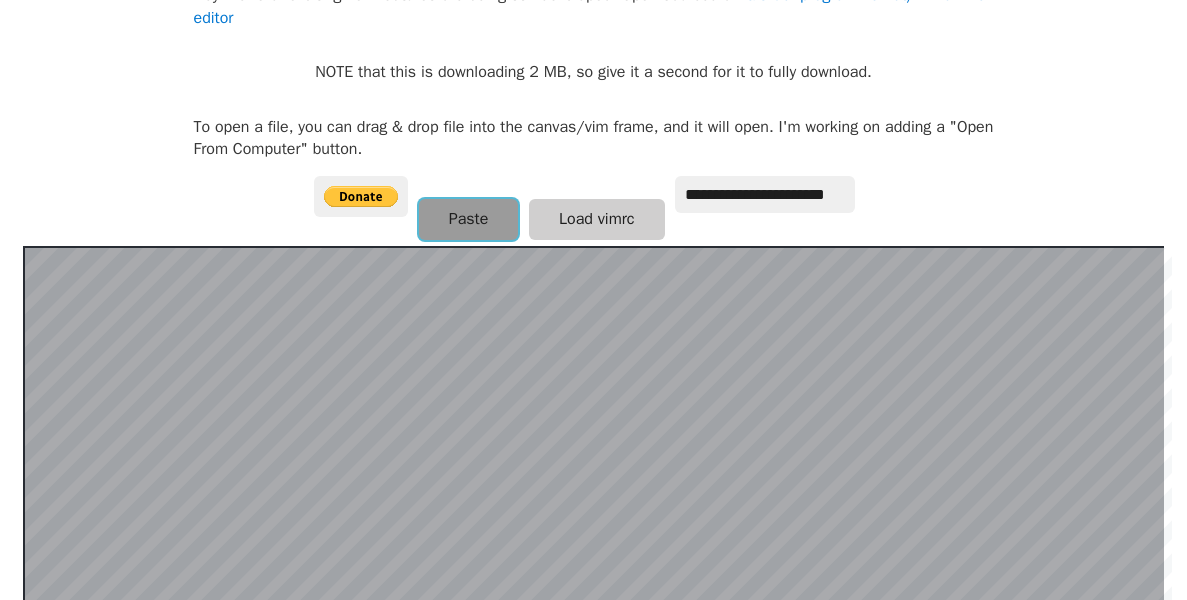 click on "Paste" at bounding box center (469, 219) 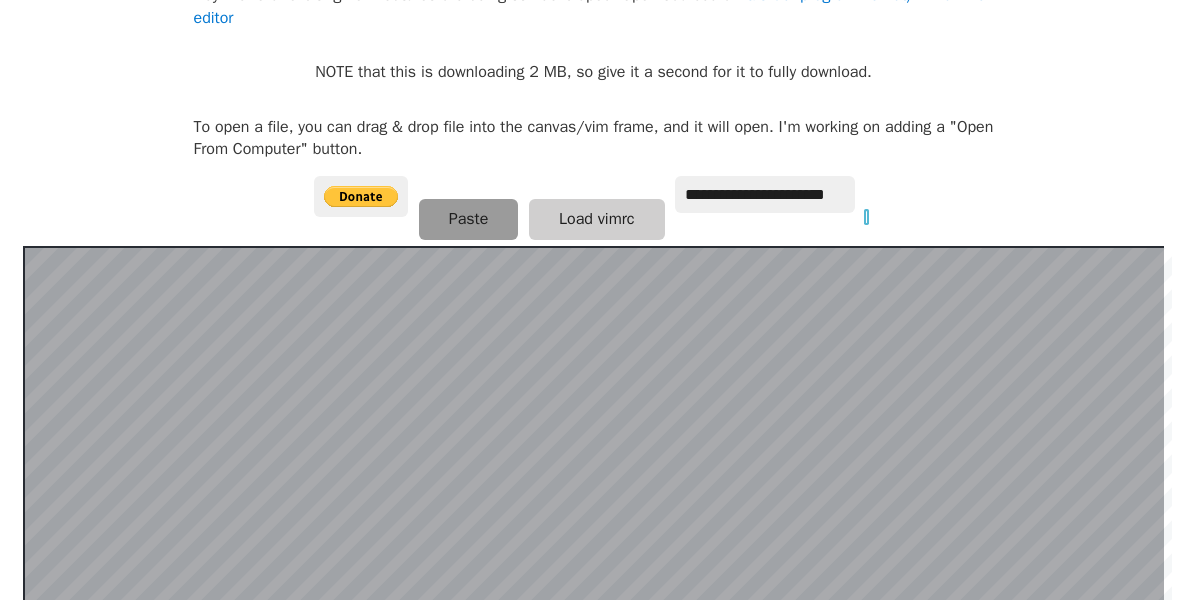 scroll, scrollTop: 436, scrollLeft: 0, axis: vertical 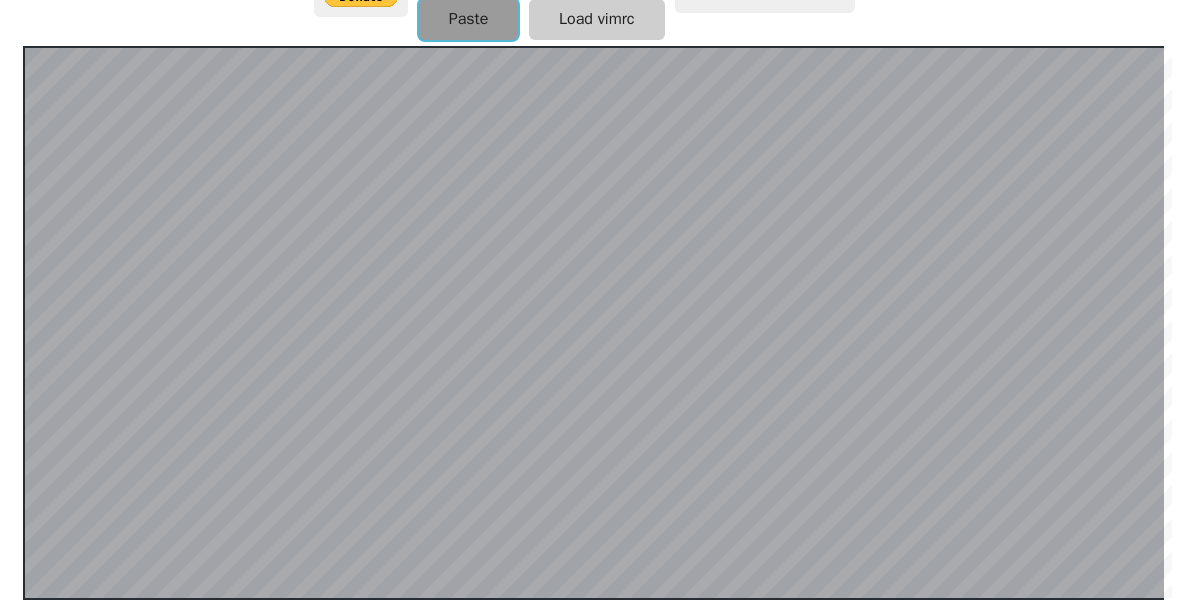 click on "Paste" at bounding box center [469, 19] 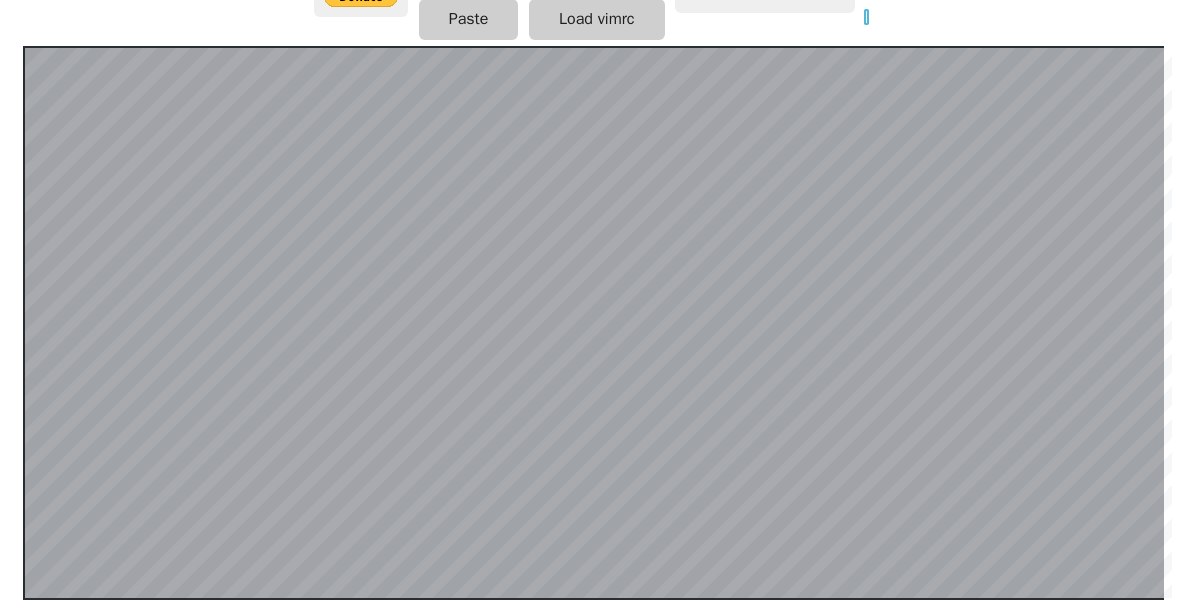 scroll, scrollTop: 434, scrollLeft: 0, axis: vertical 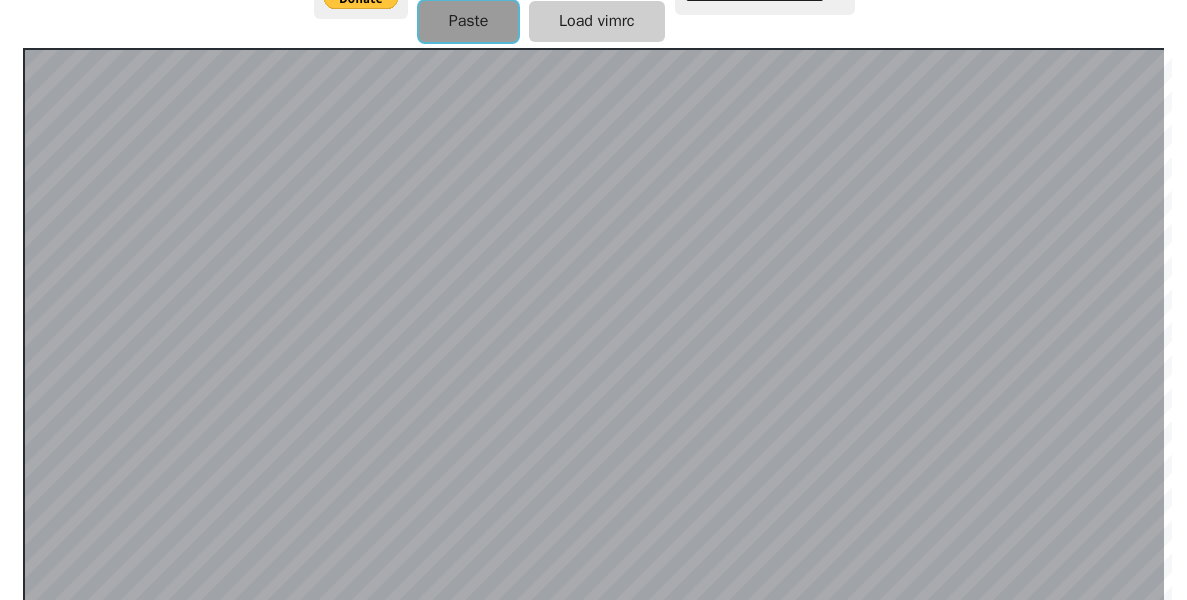 click on "Paste" at bounding box center [469, 21] 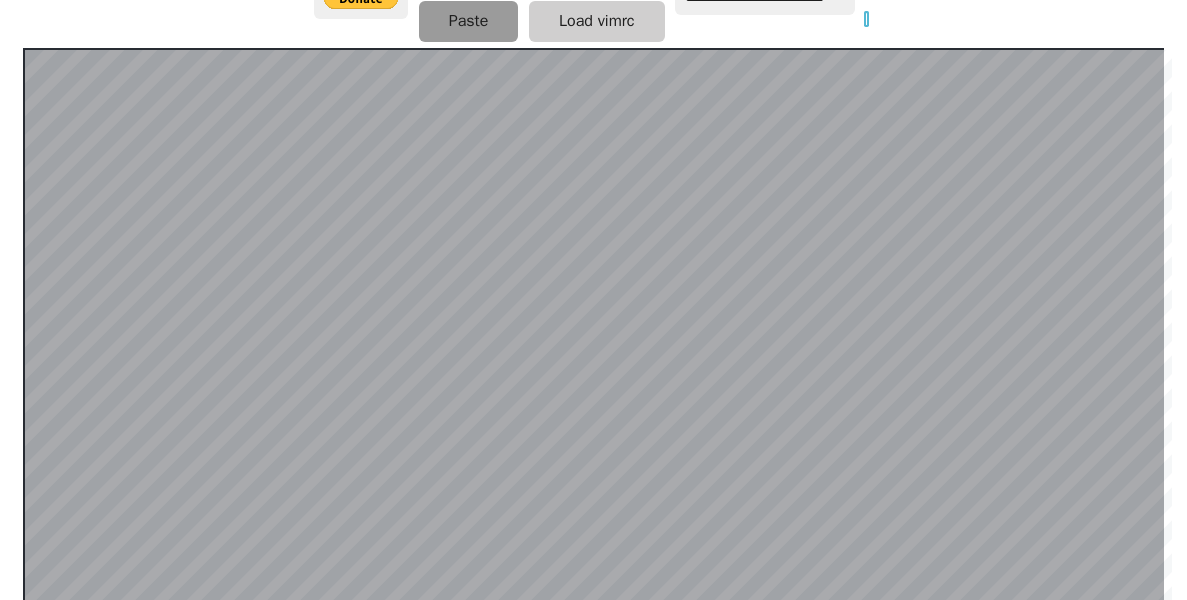 scroll, scrollTop: 436, scrollLeft: 0, axis: vertical 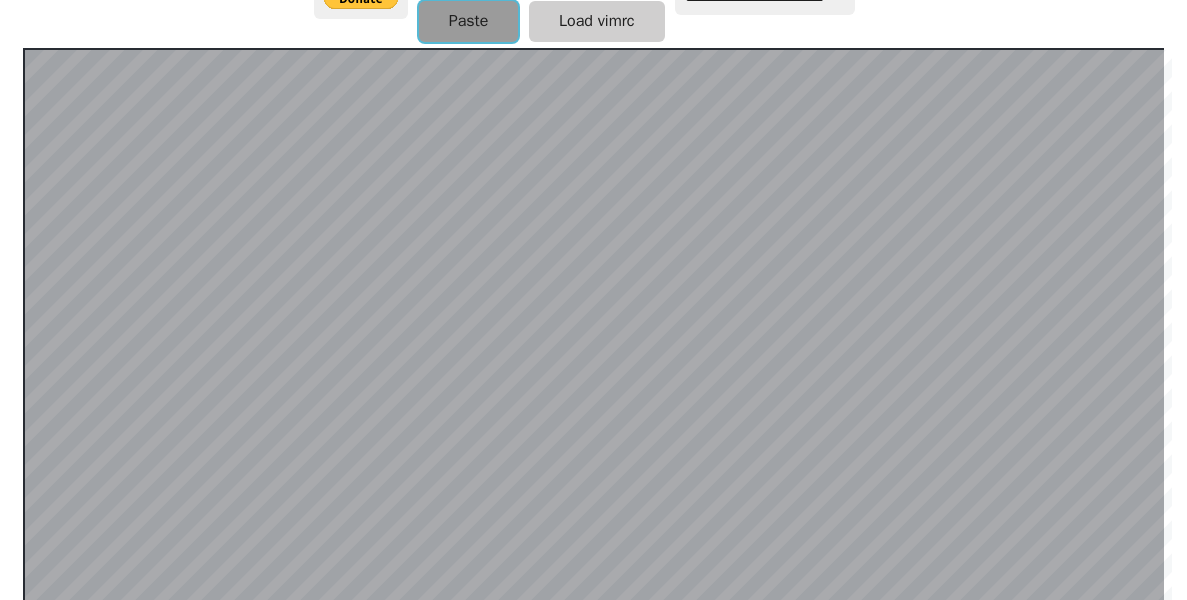 click on "Paste" at bounding box center [469, 21] 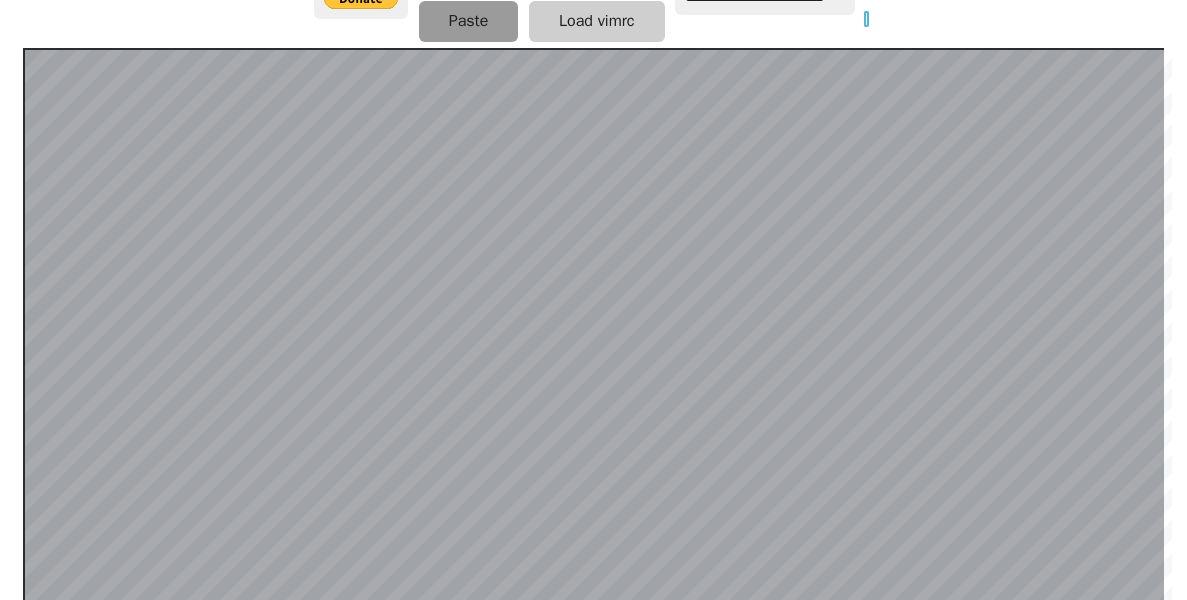 scroll, scrollTop: 436, scrollLeft: 0, axis: vertical 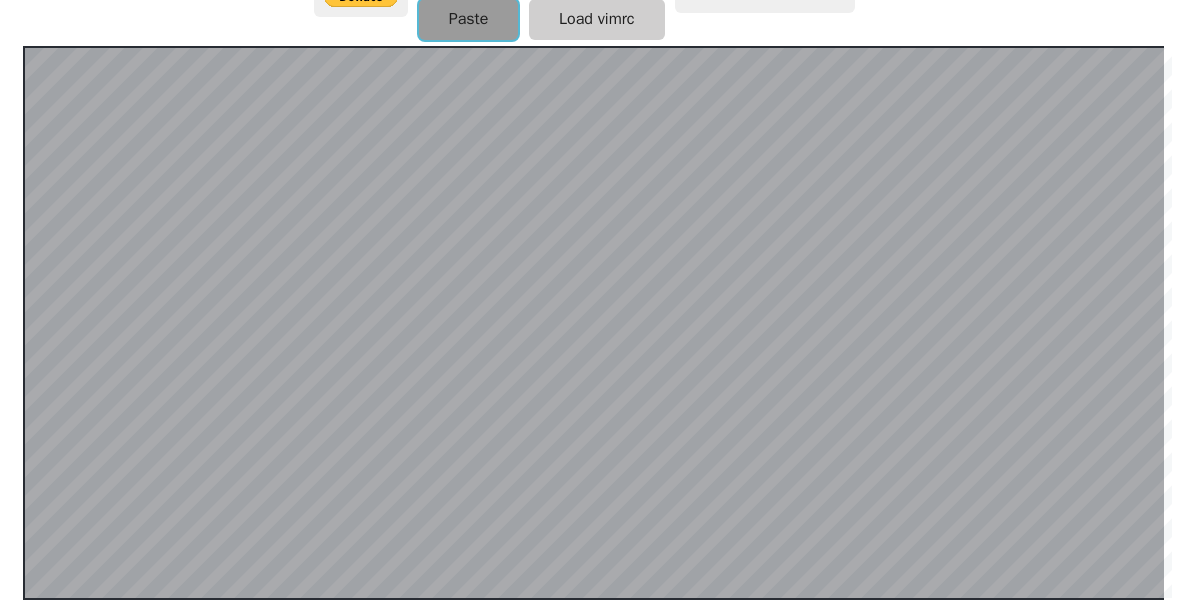 click on "Paste" at bounding box center (469, 19) 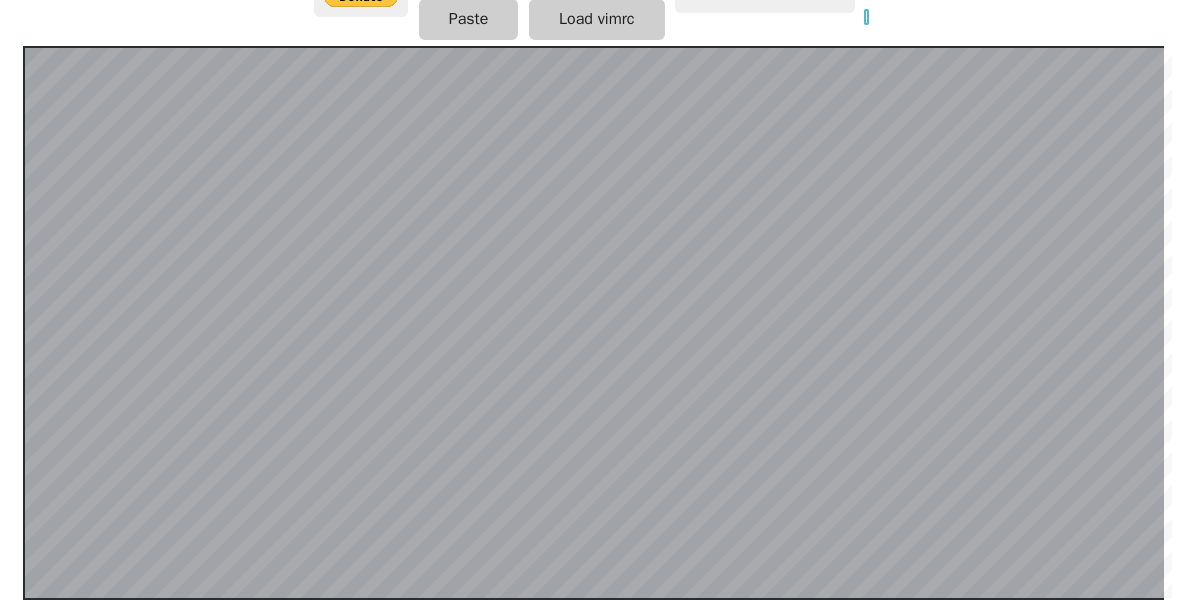 scroll, scrollTop: 434, scrollLeft: 0, axis: vertical 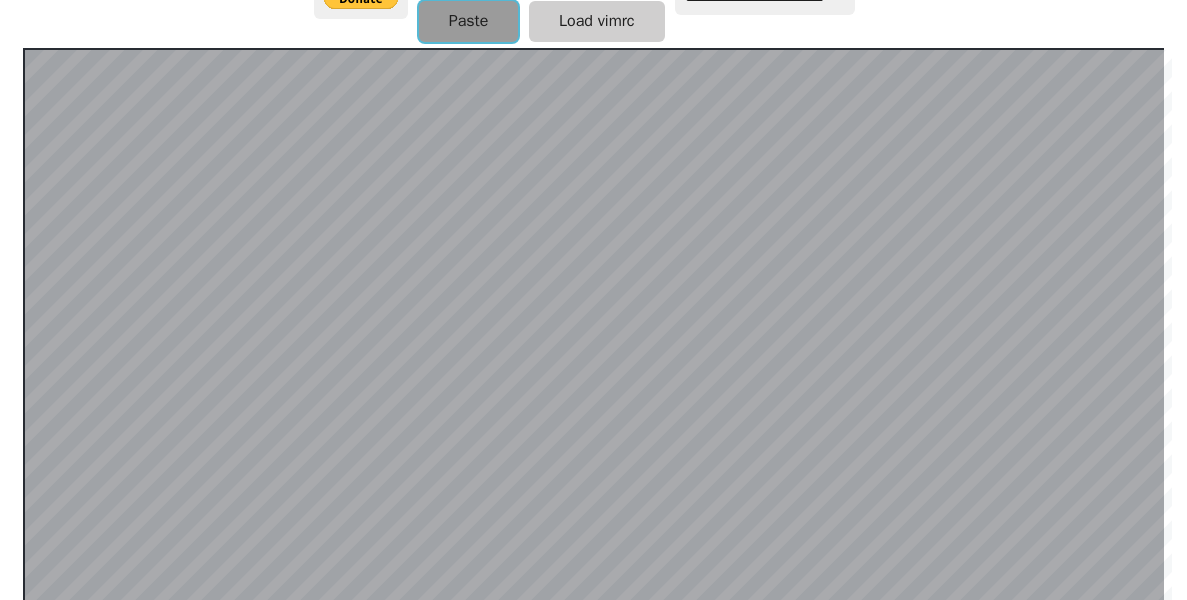 click on "Paste" at bounding box center [469, 21] 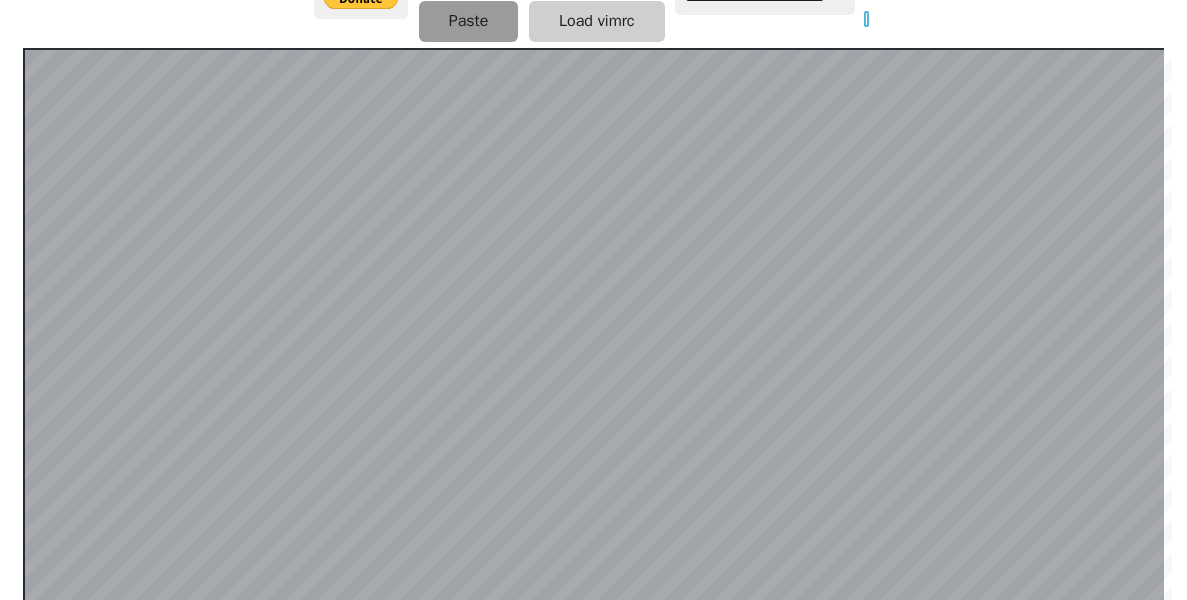 scroll, scrollTop: 436, scrollLeft: 0, axis: vertical 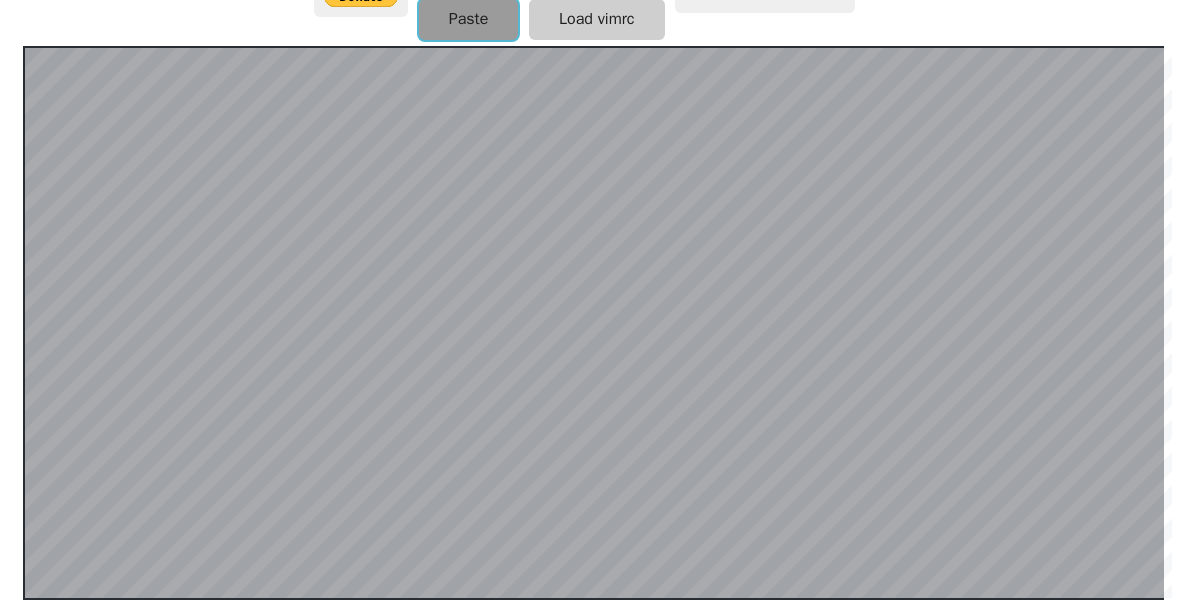 click on "Paste" at bounding box center [469, 19] 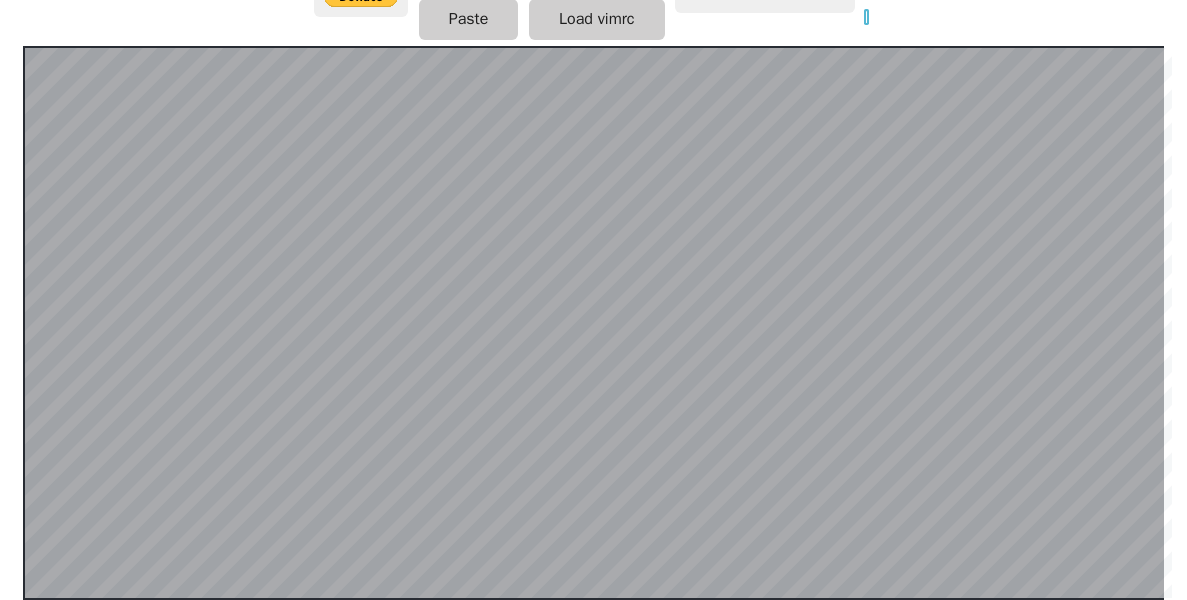 scroll, scrollTop: 434, scrollLeft: 0, axis: vertical 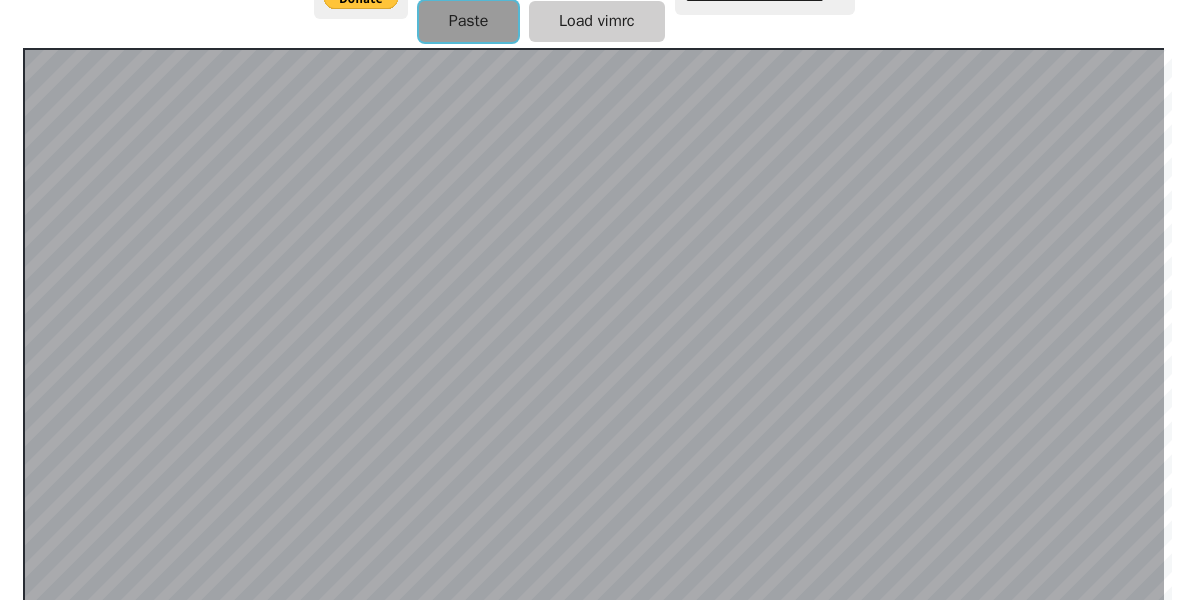 click on "Paste" at bounding box center [469, 21] 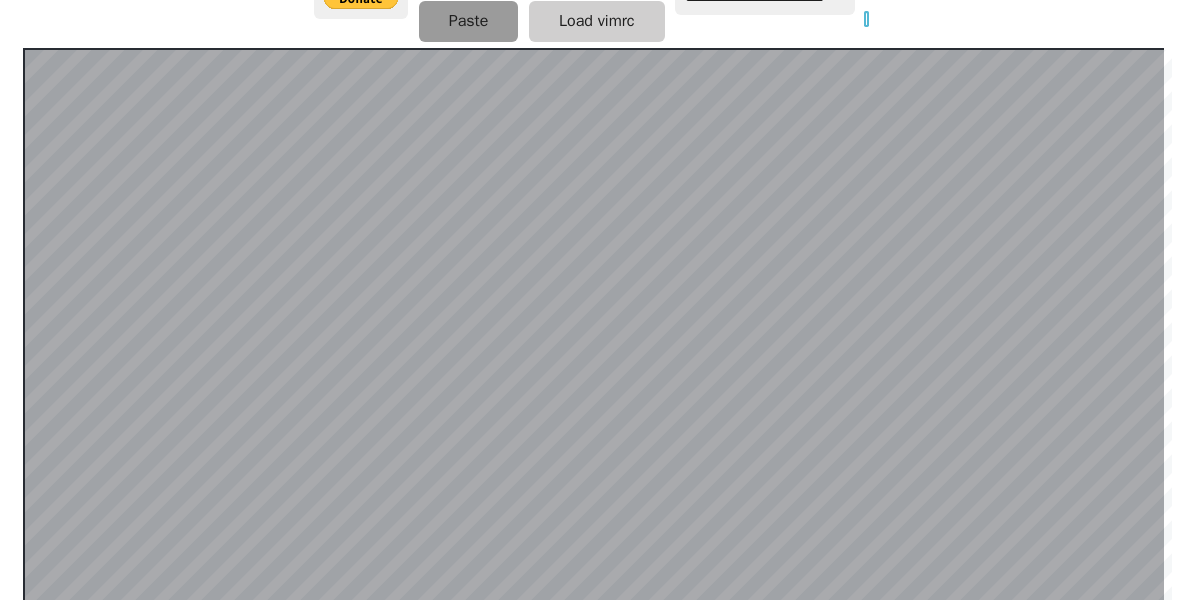 scroll, scrollTop: 436, scrollLeft: 0, axis: vertical 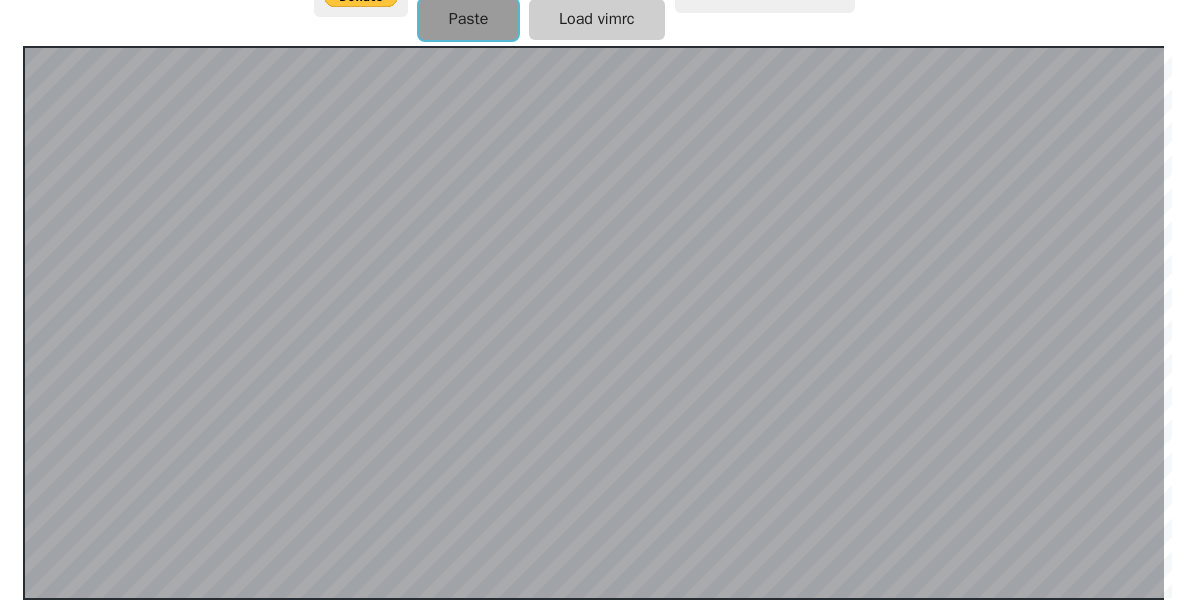 click on "Paste" at bounding box center (469, 19) 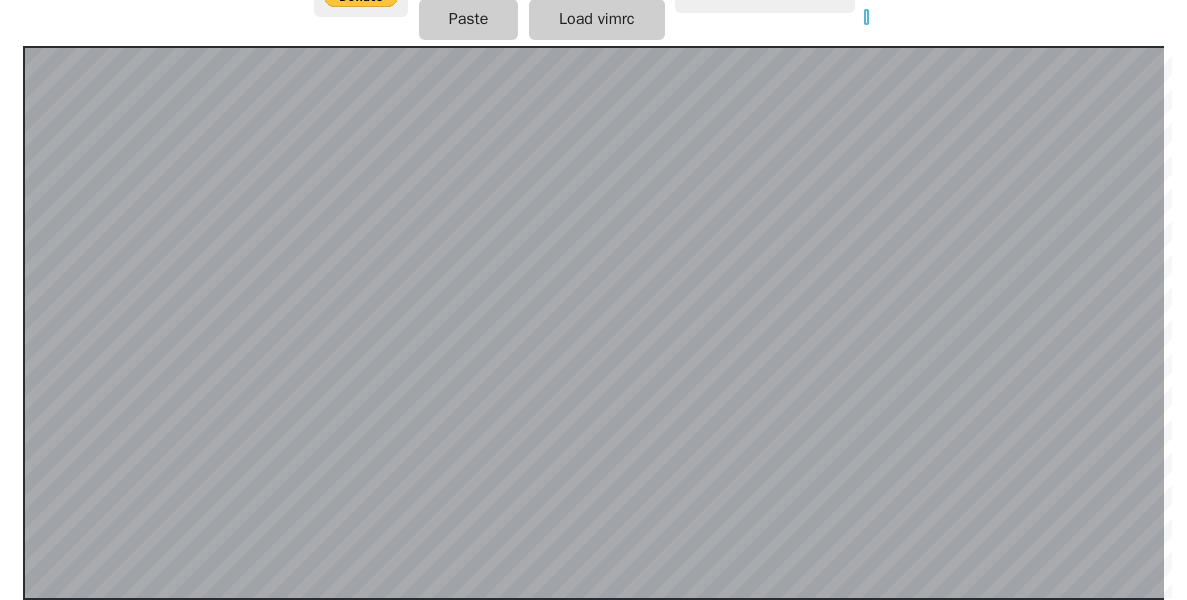 scroll, scrollTop: 434, scrollLeft: 0, axis: vertical 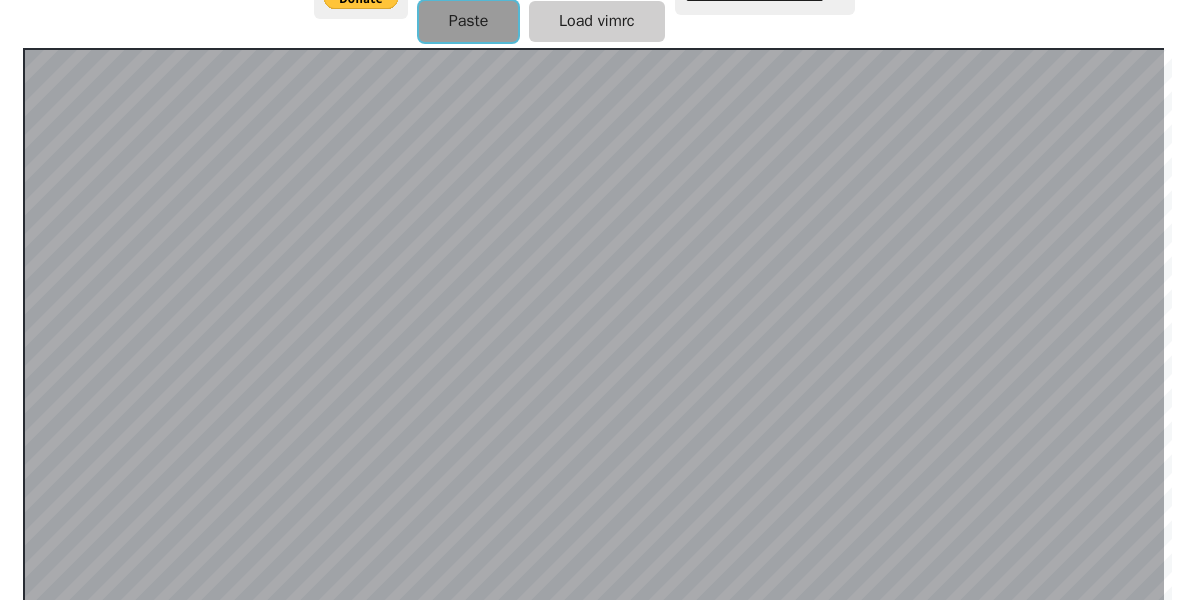 click on "Paste" at bounding box center [469, 21] 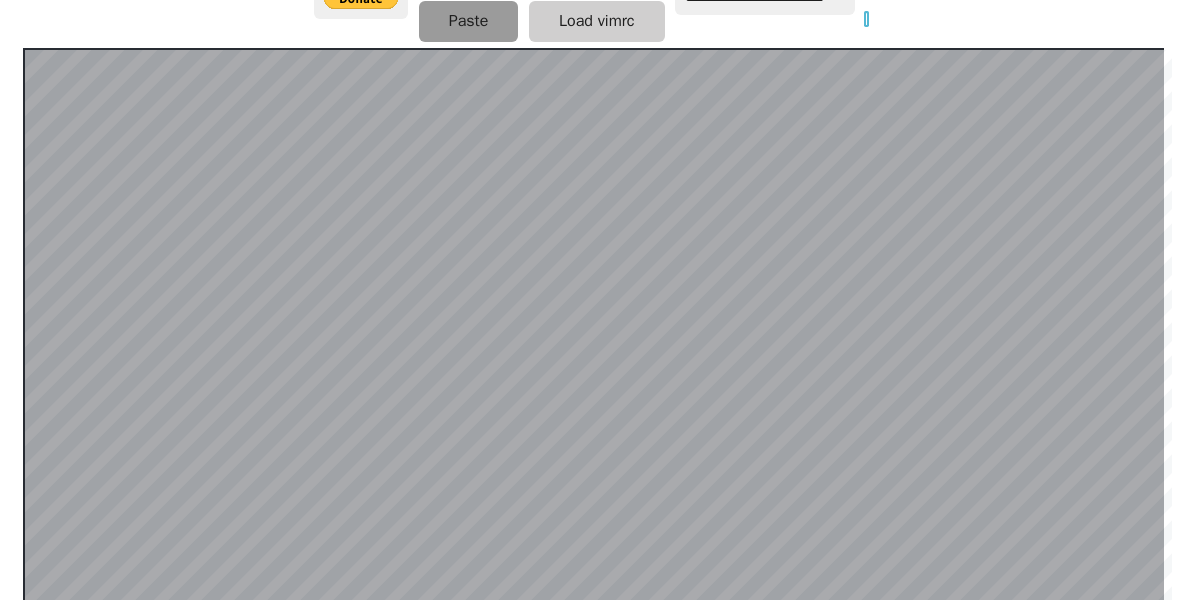 scroll, scrollTop: 436, scrollLeft: 0, axis: vertical 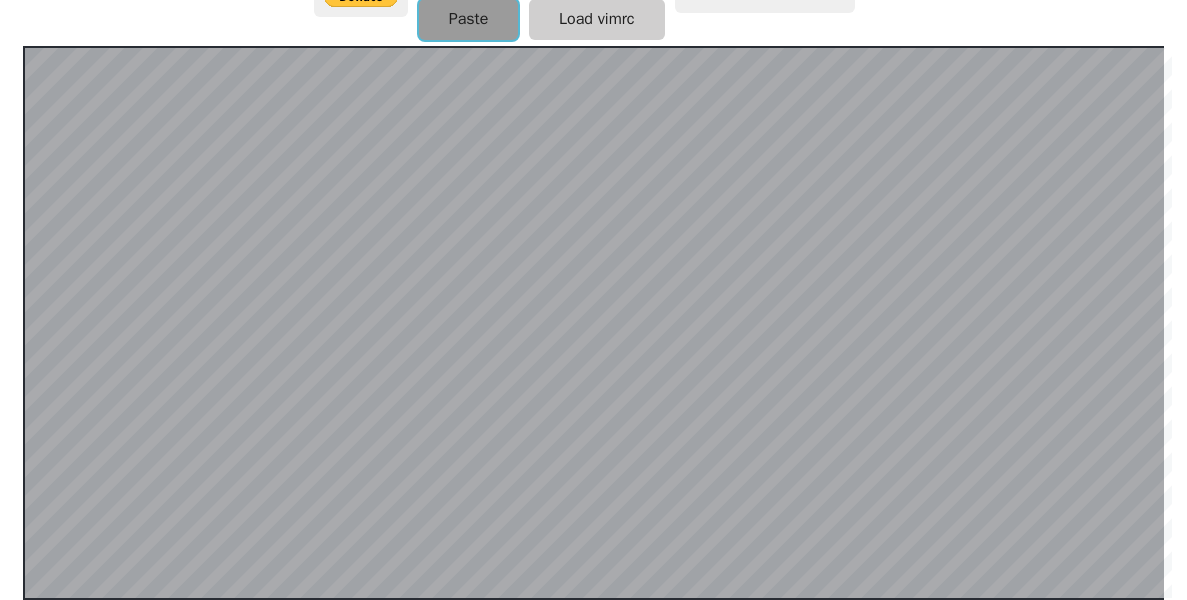 click on "Paste" at bounding box center [469, 19] 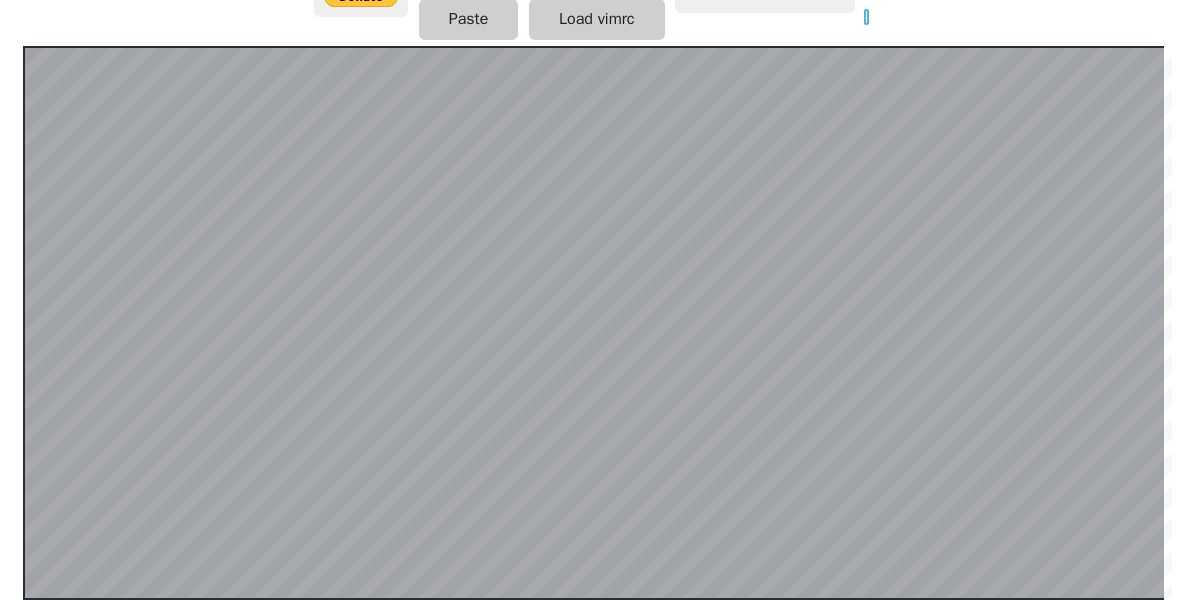 scroll, scrollTop: 434, scrollLeft: 0, axis: vertical 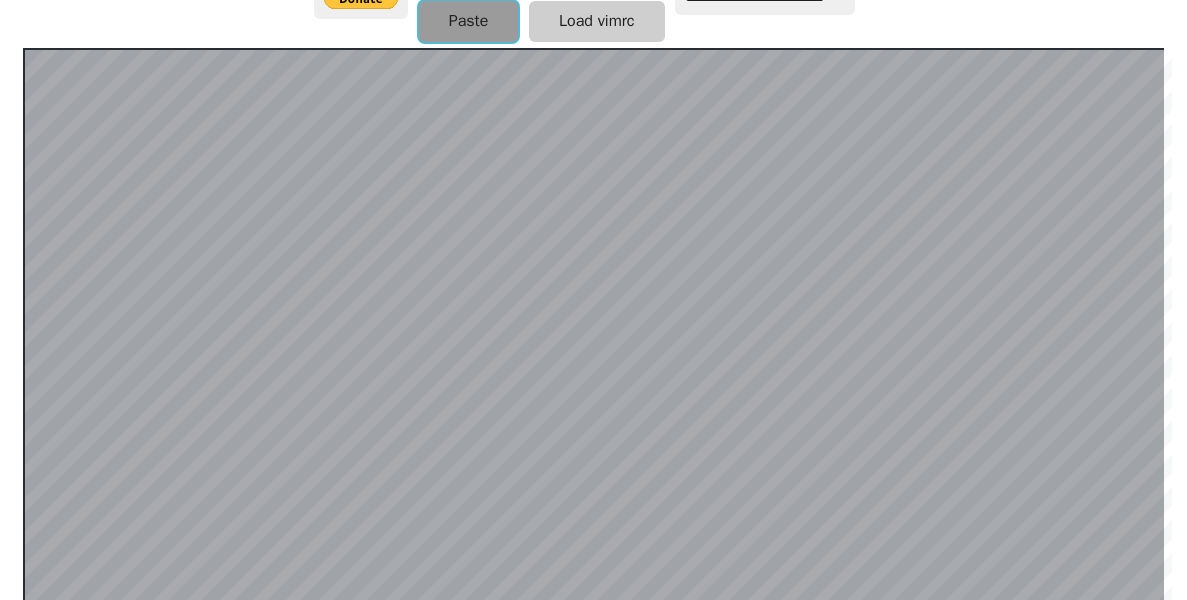 click on "Paste" at bounding box center [469, 21] 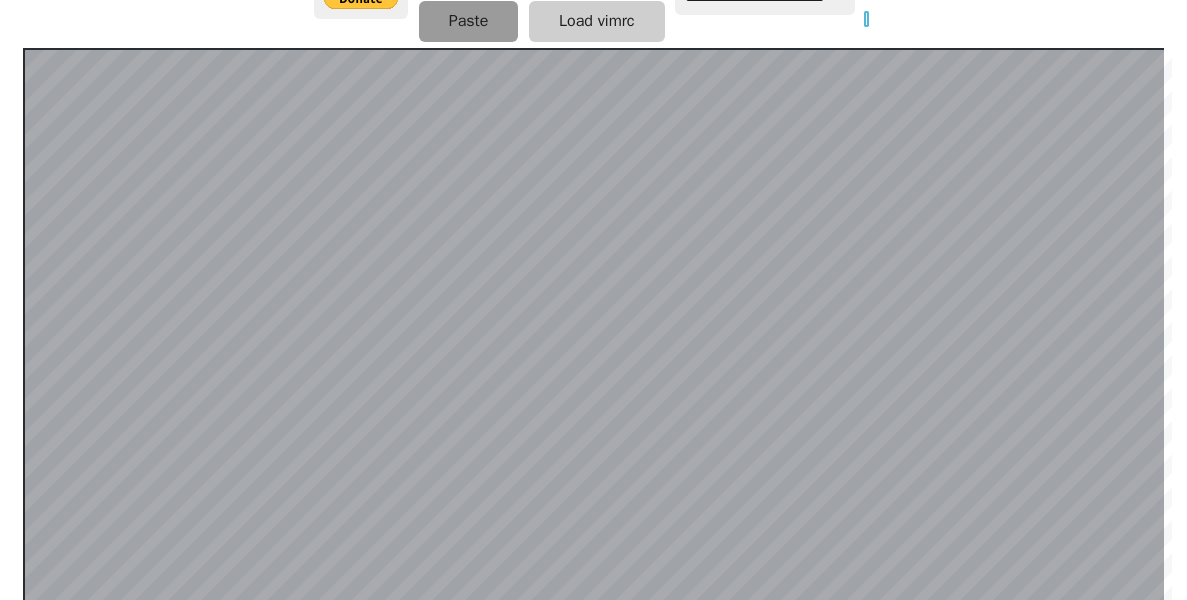 scroll, scrollTop: 436, scrollLeft: 0, axis: vertical 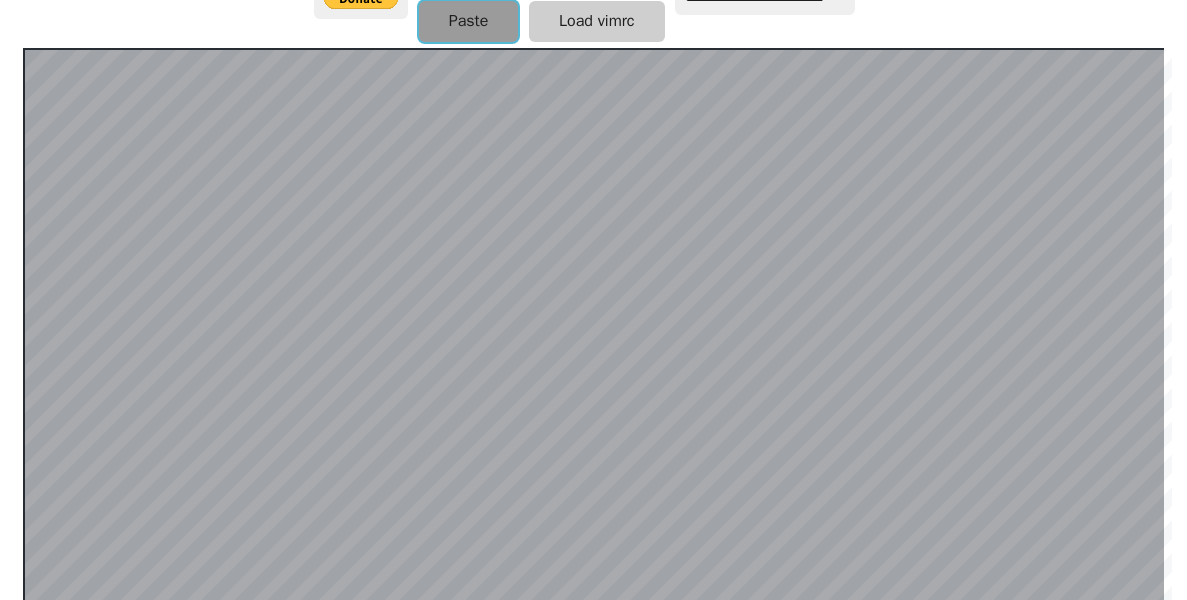 click on "Paste" at bounding box center (469, 21) 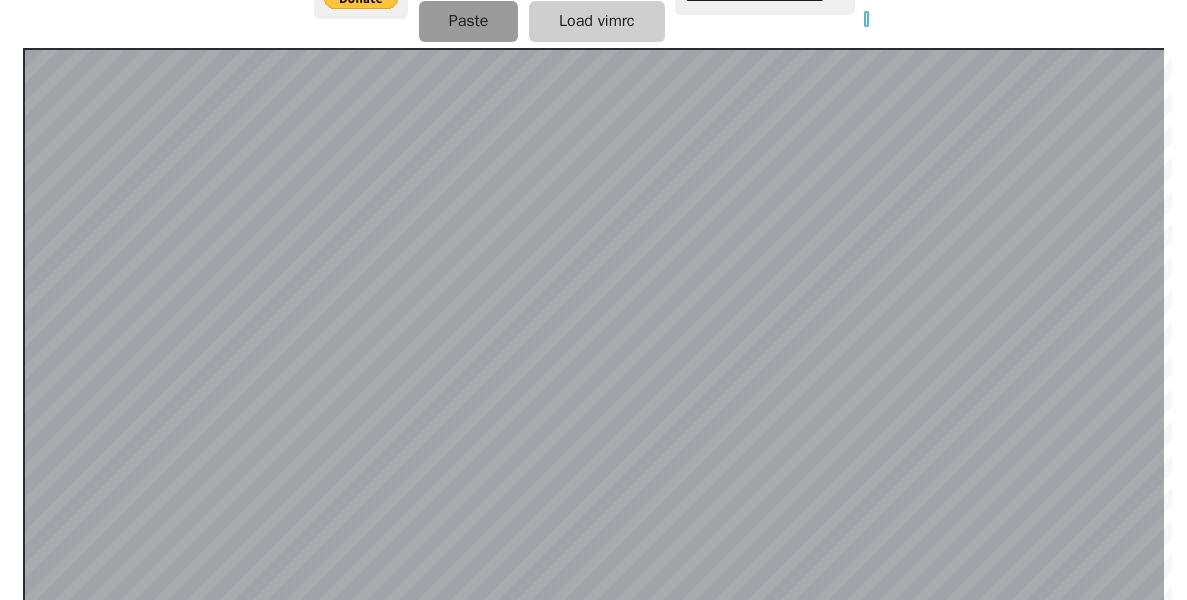 scroll, scrollTop: 436, scrollLeft: 0, axis: vertical 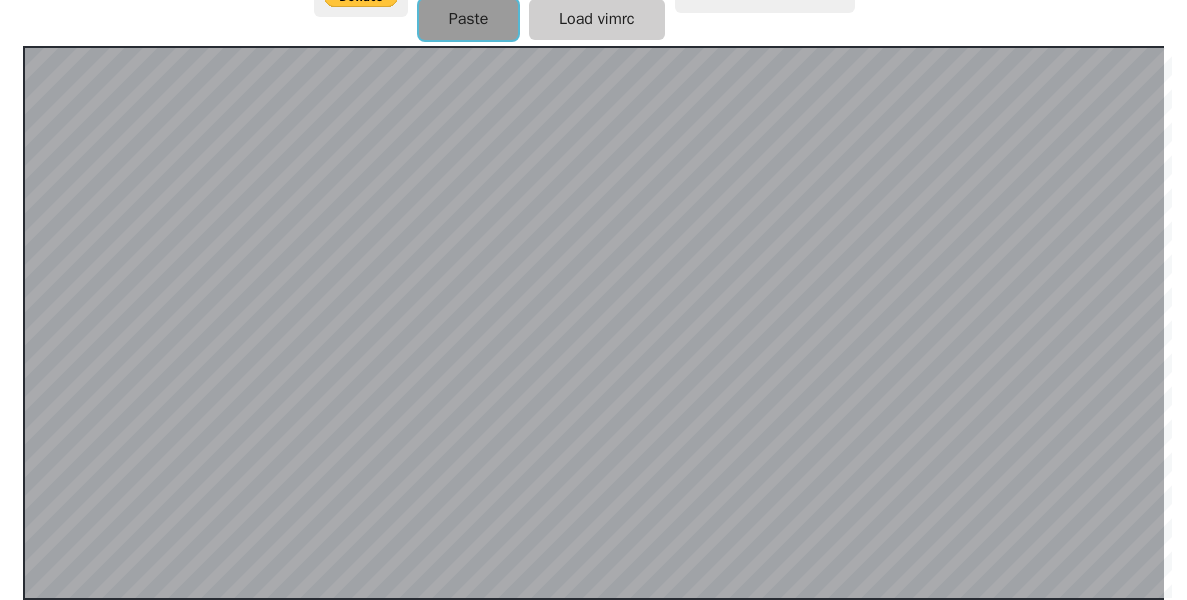 click on "Paste" at bounding box center (469, 19) 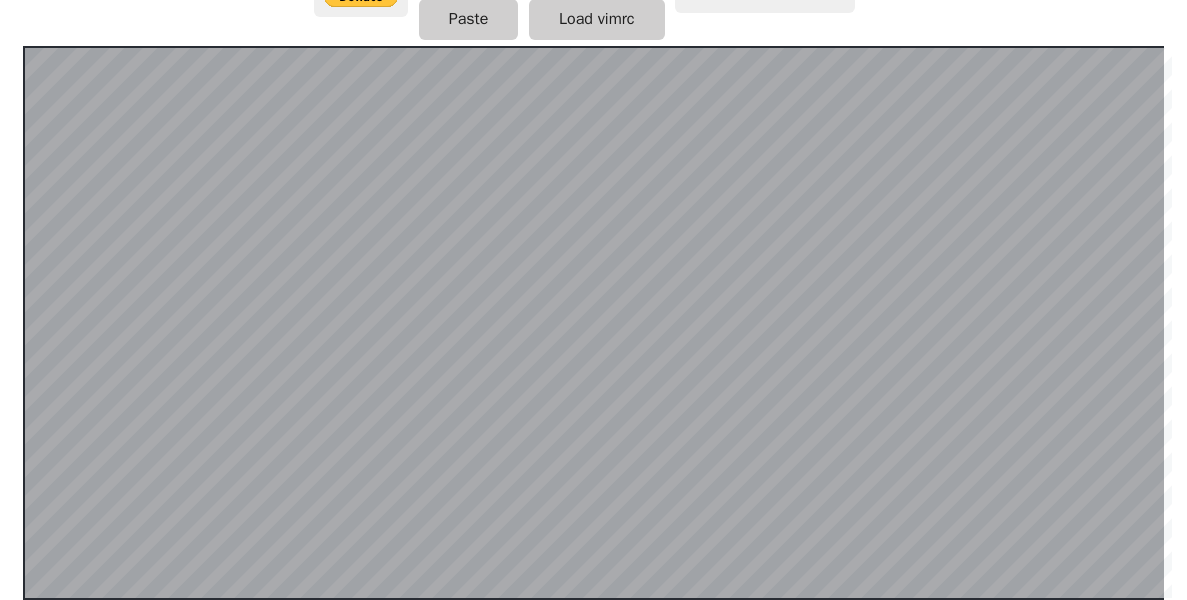 click on "**********" at bounding box center [593, 11] 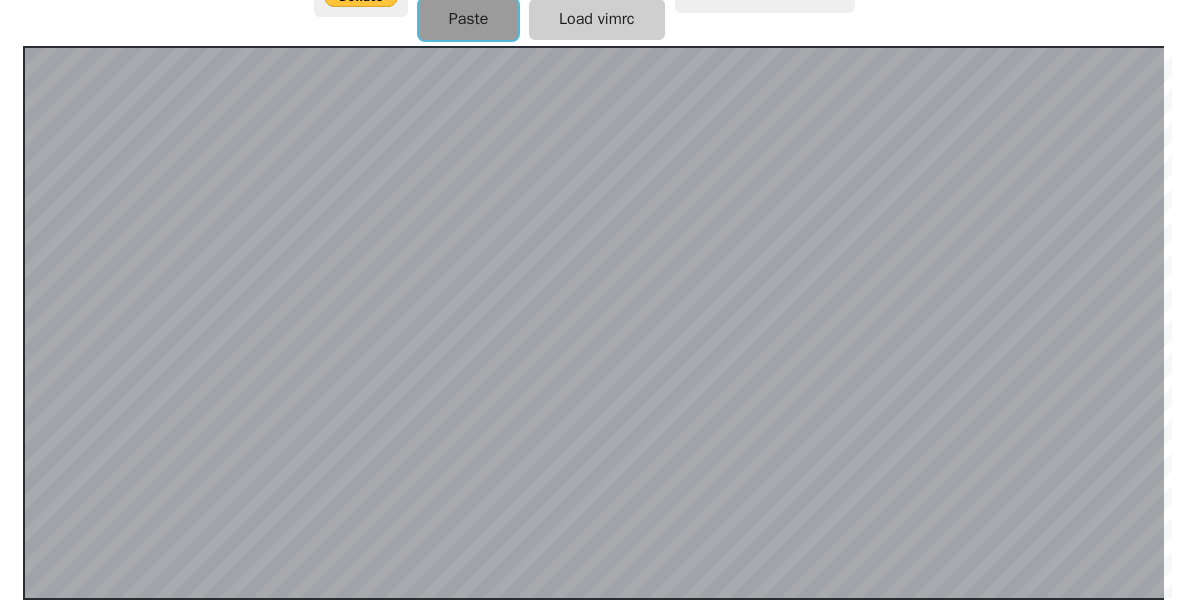 click on "Paste" at bounding box center [469, 19] 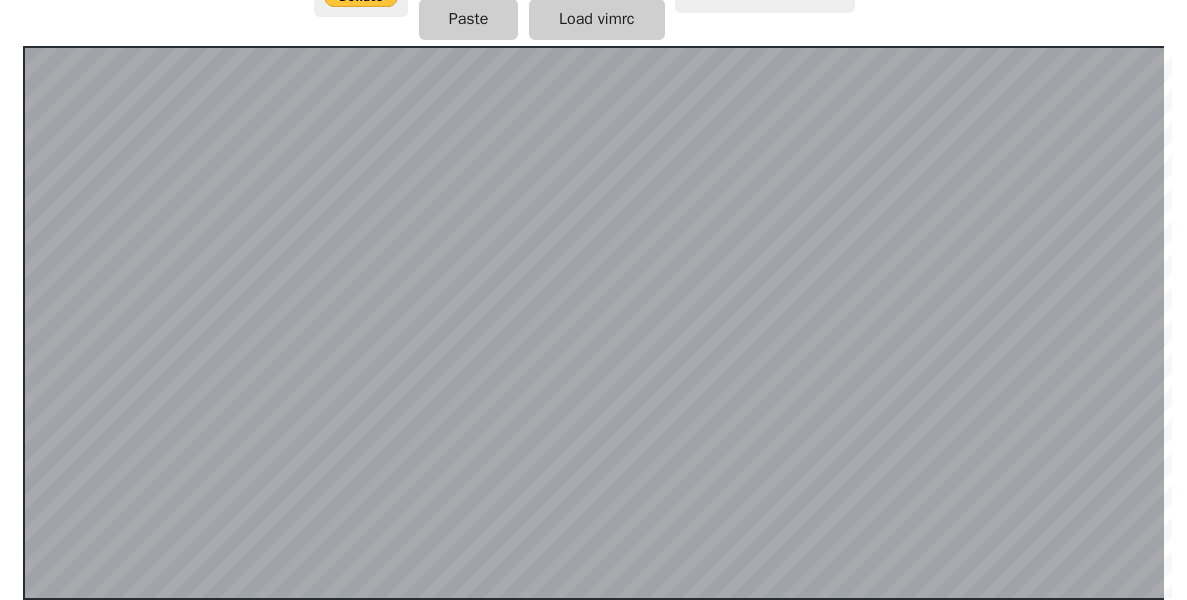click on "**********" at bounding box center (594, -116) 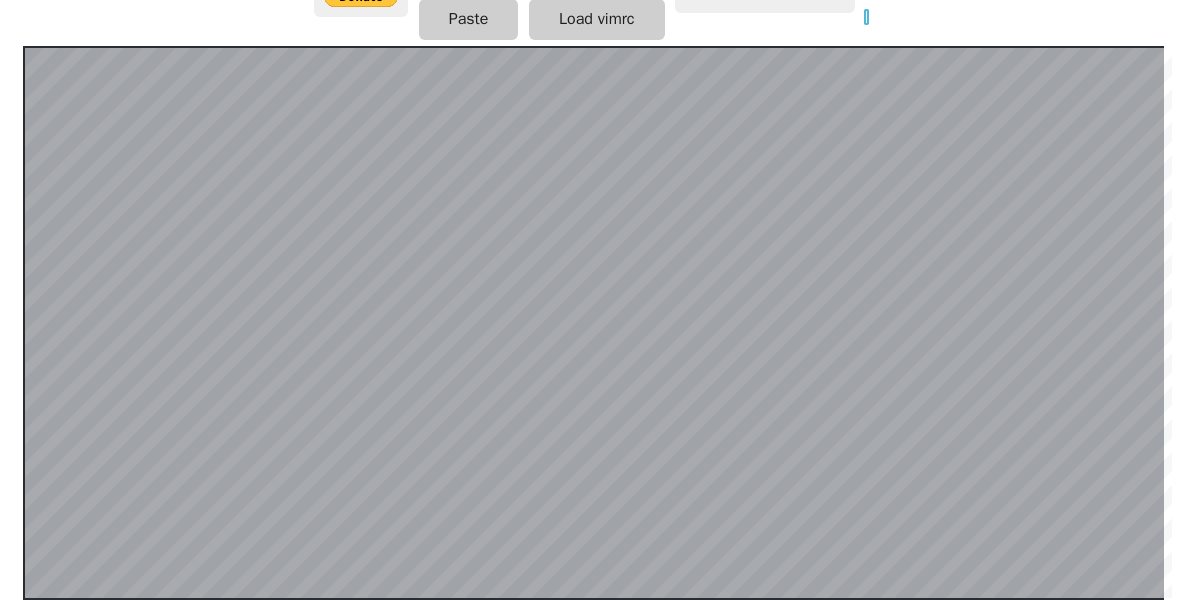 scroll, scrollTop: 434, scrollLeft: 0, axis: vertical 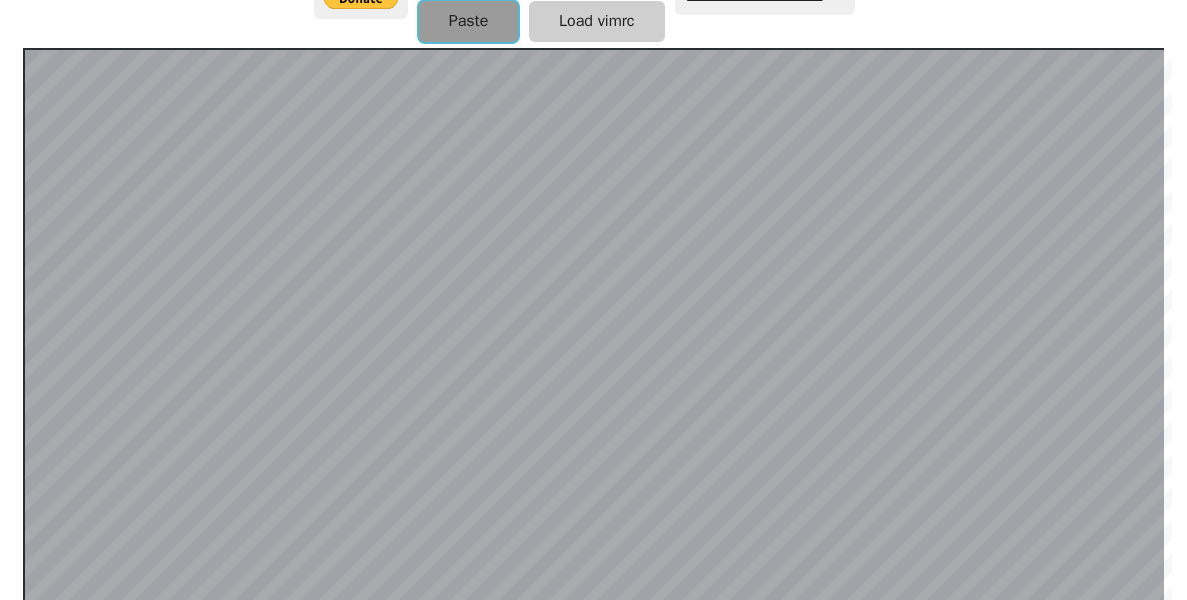 click on "Paste" at bounding box center (469, 21) 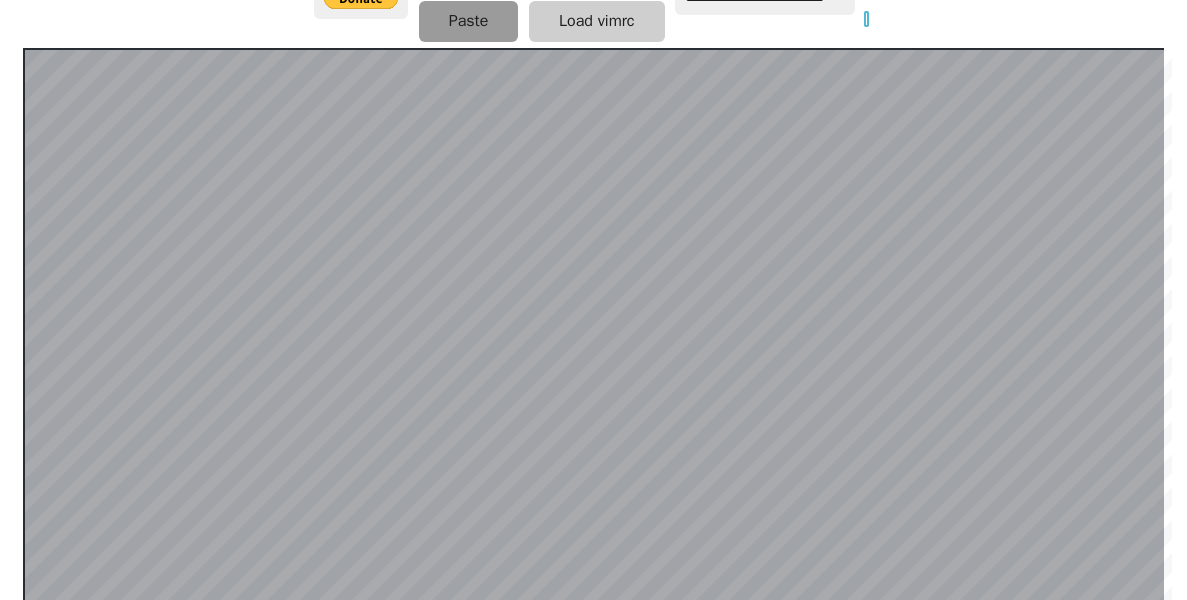 scroll, scrollTop: 436, scrollLeft: 0, axis: vertical 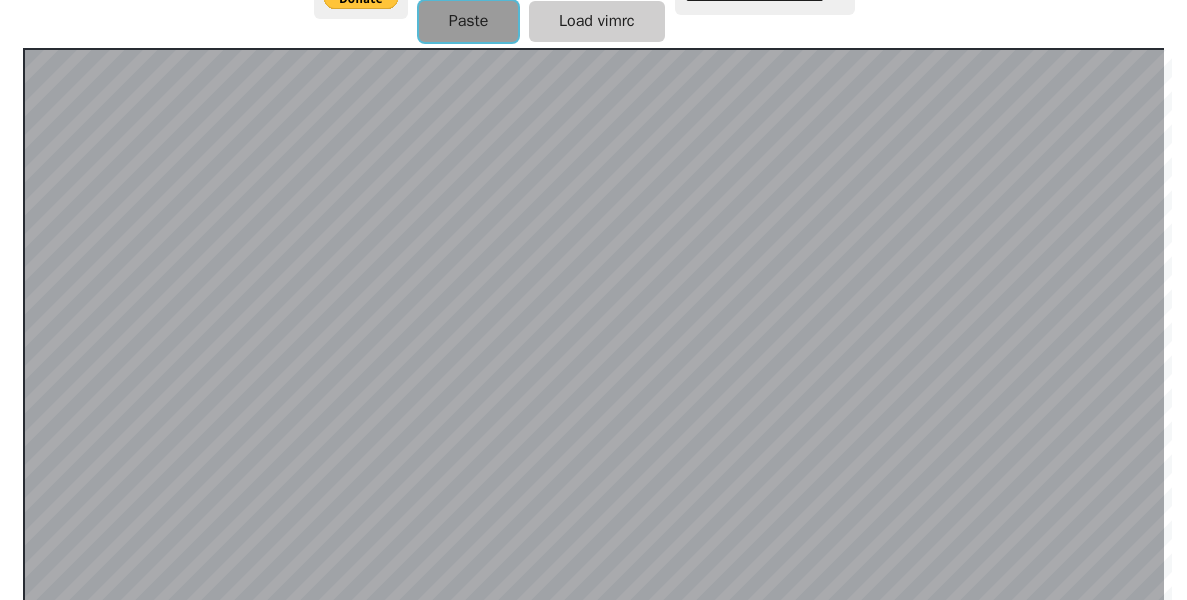 click on "Paste" at bounding box center (469, 21) 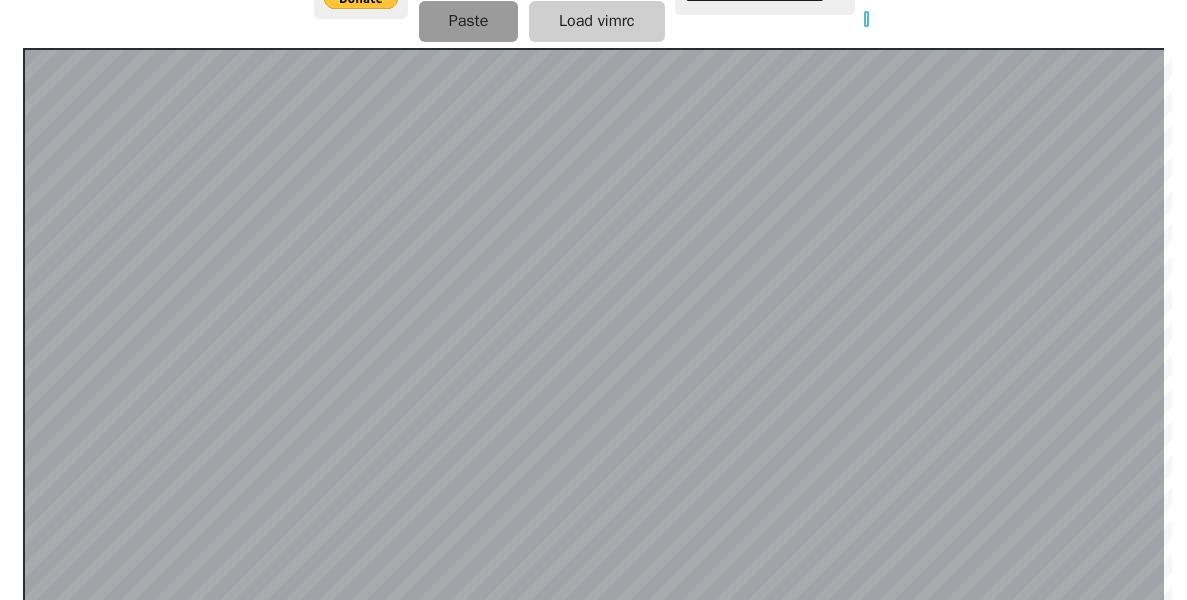 scroll, scrollTop: 436, scrollLeft: 0, axis: vertical 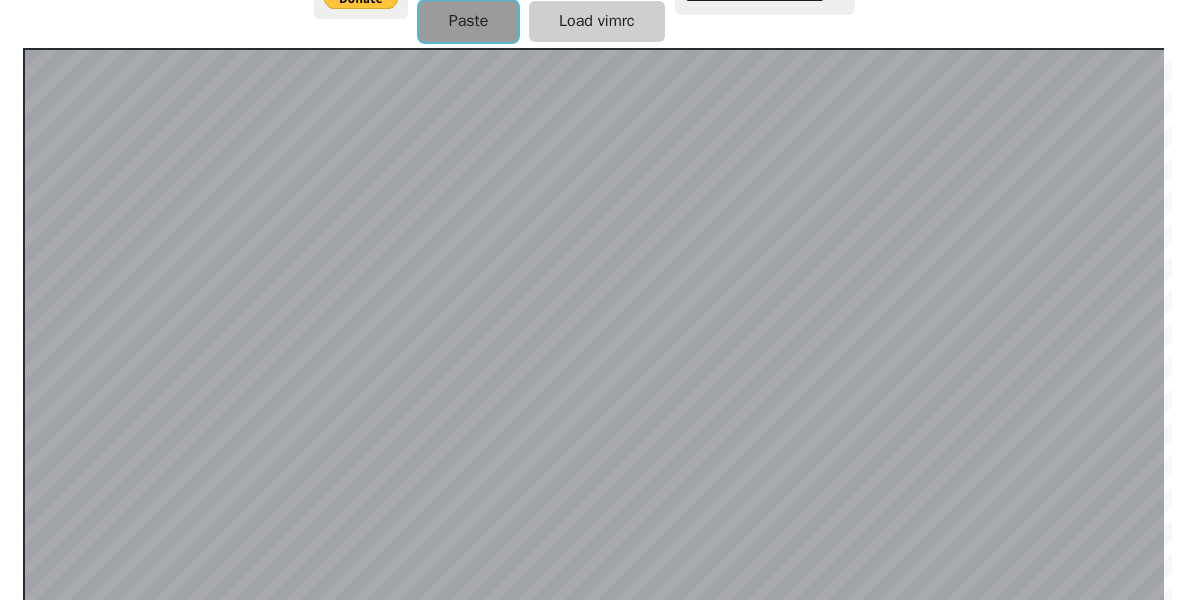 click on "Paste" at bounding box center [469, 21] 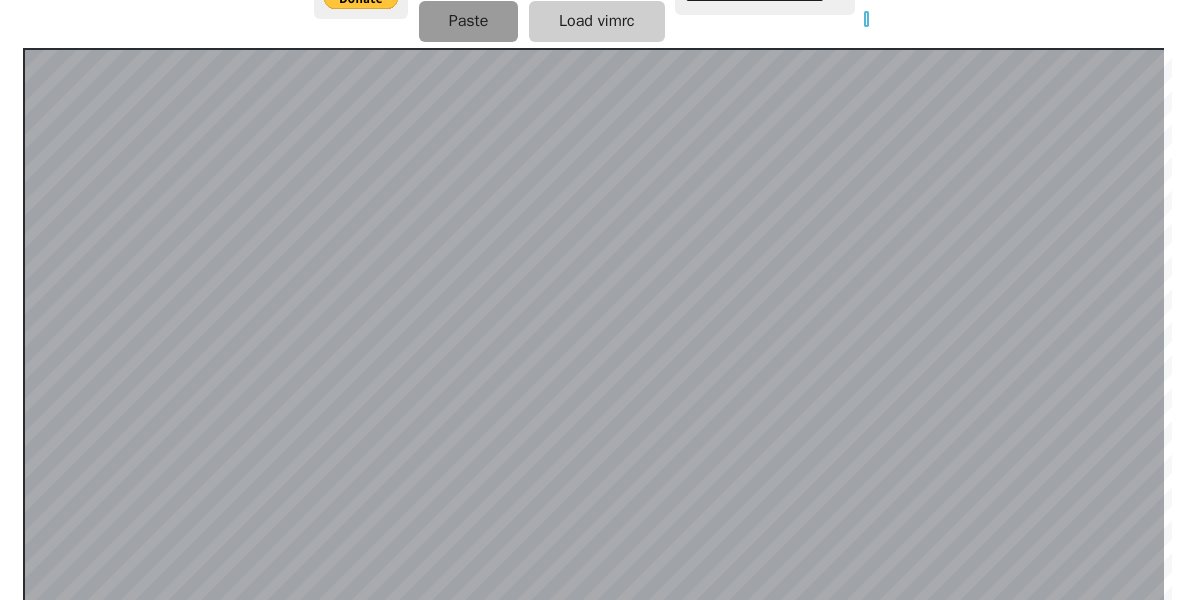 scroll, scrollTop: 436, scrollLeft: 0, axis: vertical 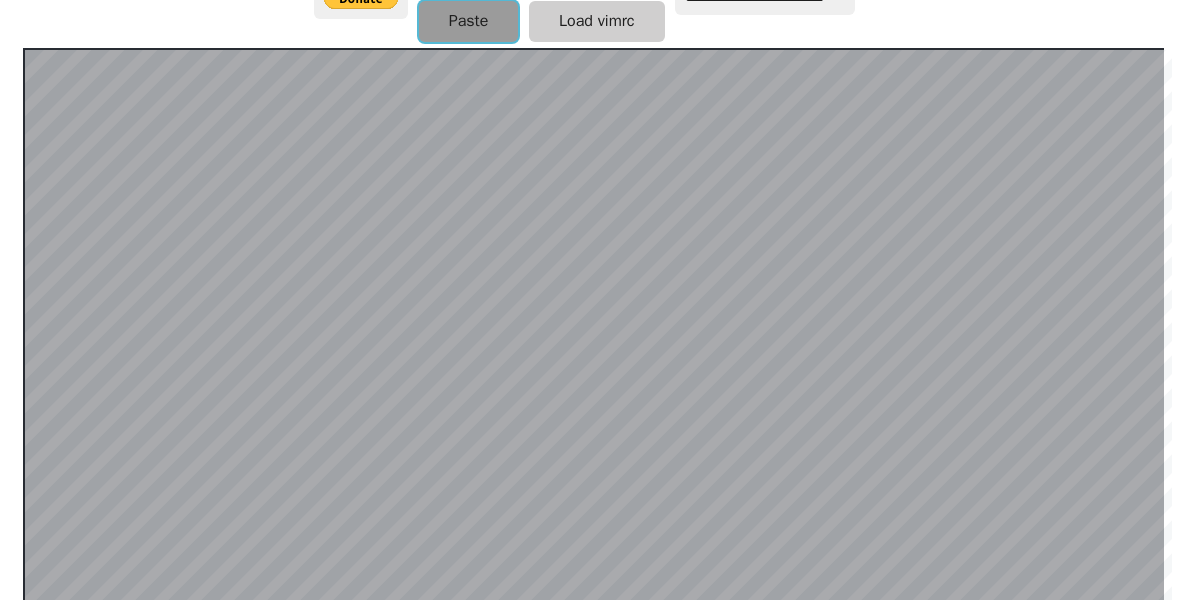 click on "Paste" at bounding box center [469, 21] 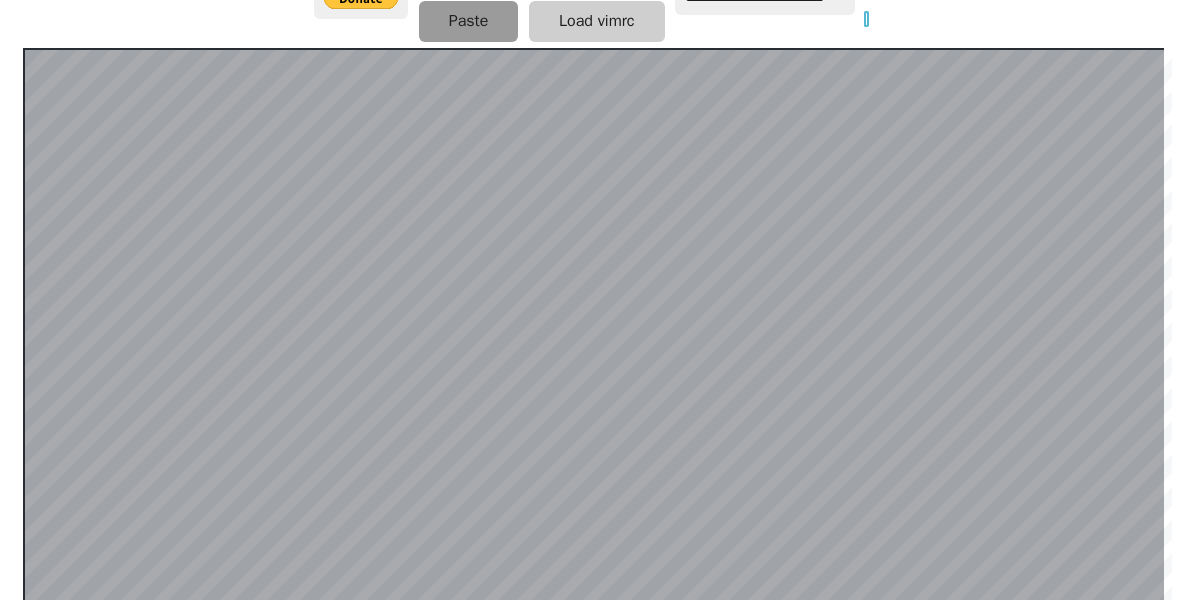 scroll, scrollTop: 436, scrollLeft: 0, axis: vertical 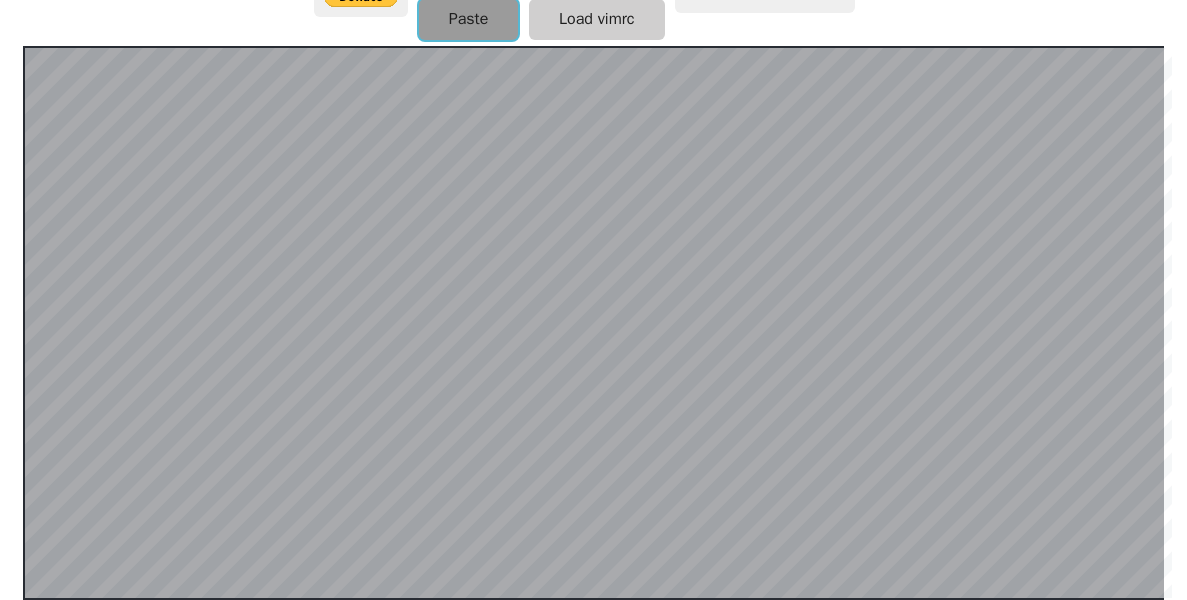 click on "Paste" at bounding box center [469, 19] 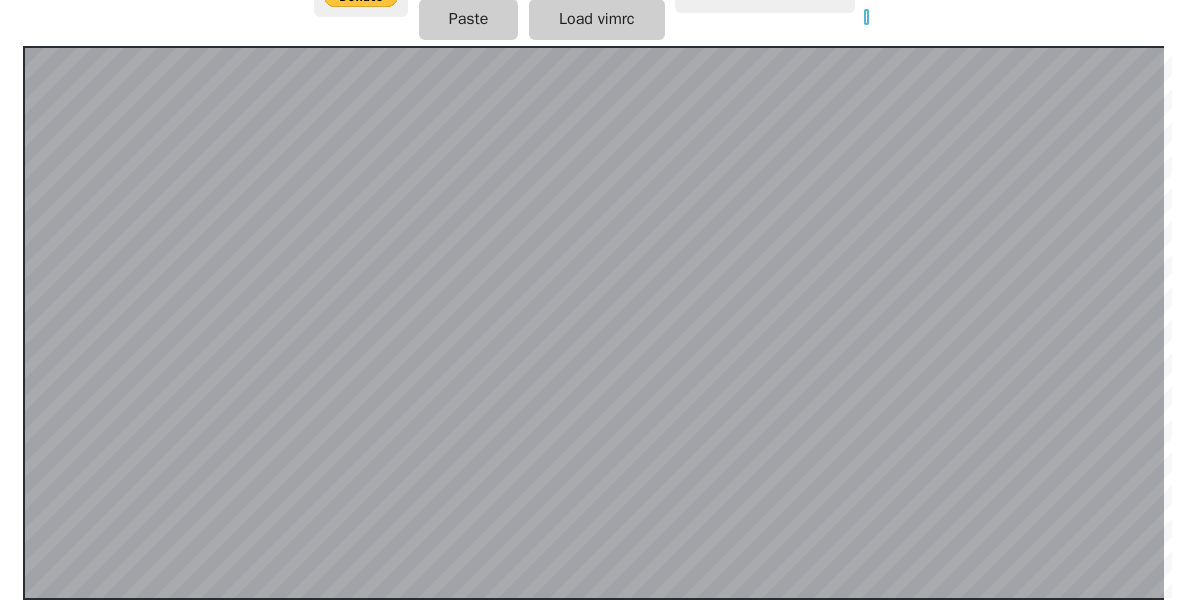 scroll, scrollTop: 434, scrollLeft: 0, axis: vertical 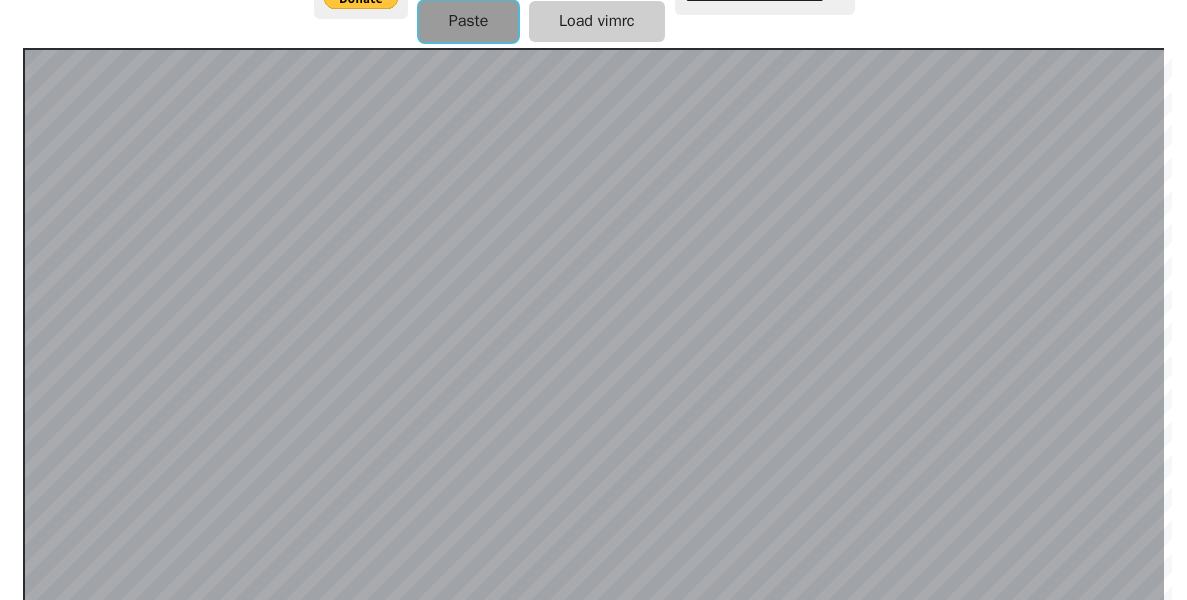 click on "Paste" at bounding box center [469, 21] 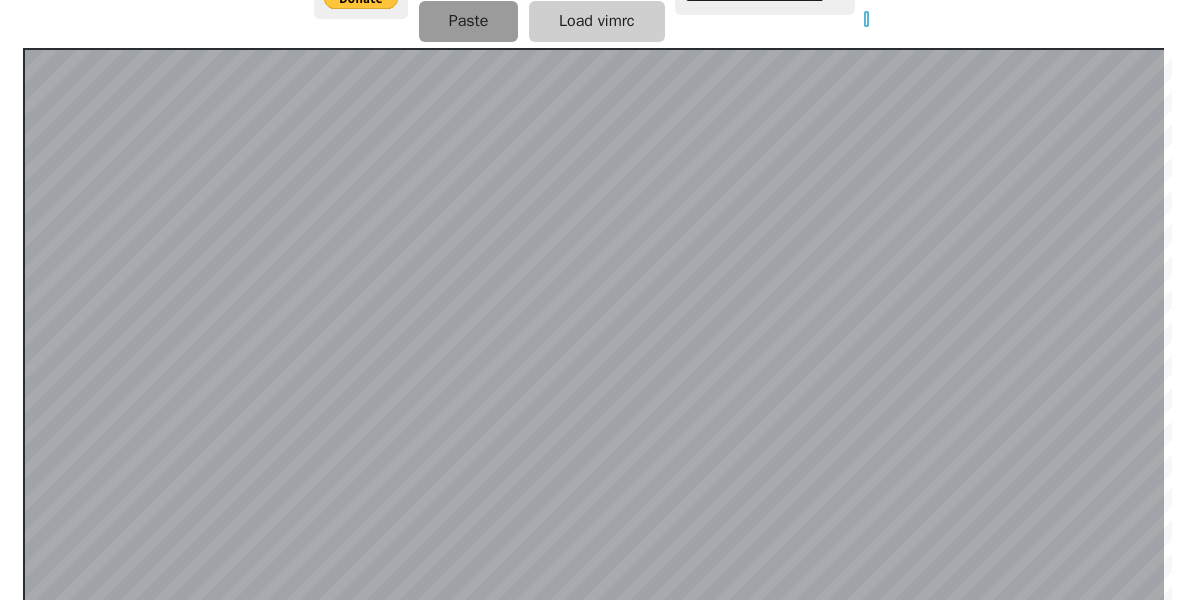 scroll, scrollTop: 436, scrollLeft: 0, axis: vertical 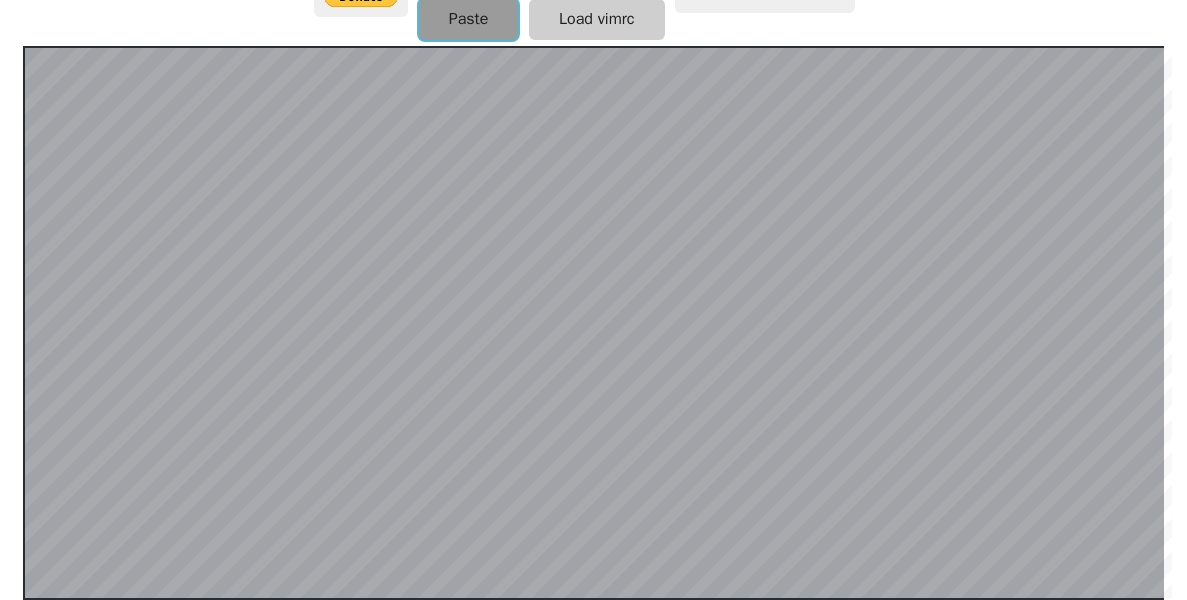 click on "Paste" at bounding box center [469, 19] 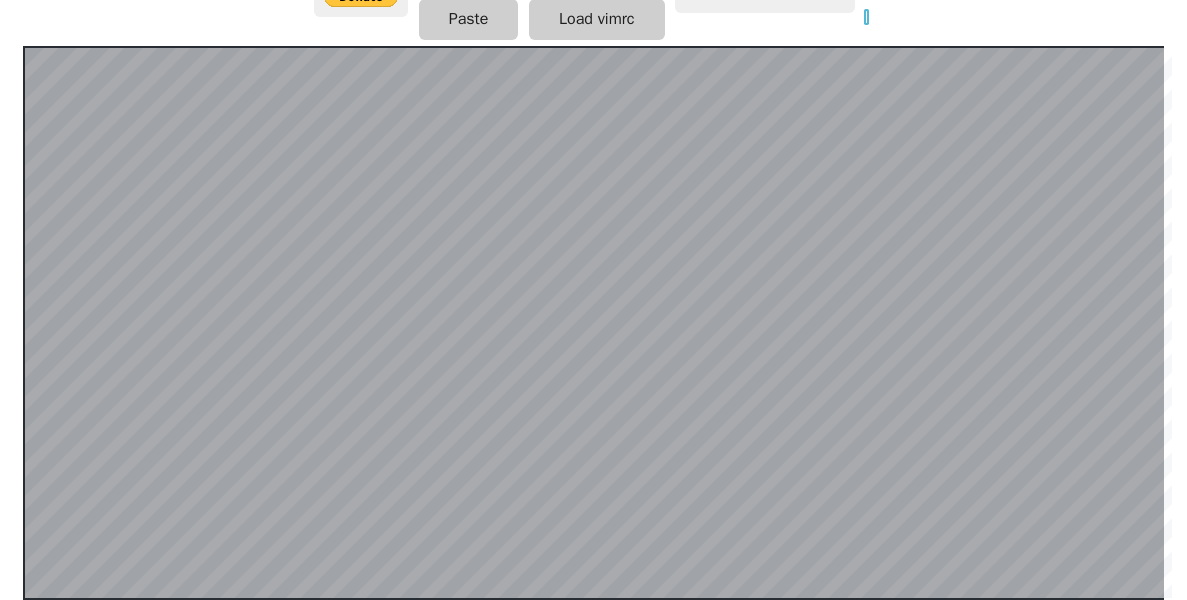 scroll, scrollTop: 434, scrollLeft: 0, axis: vertical 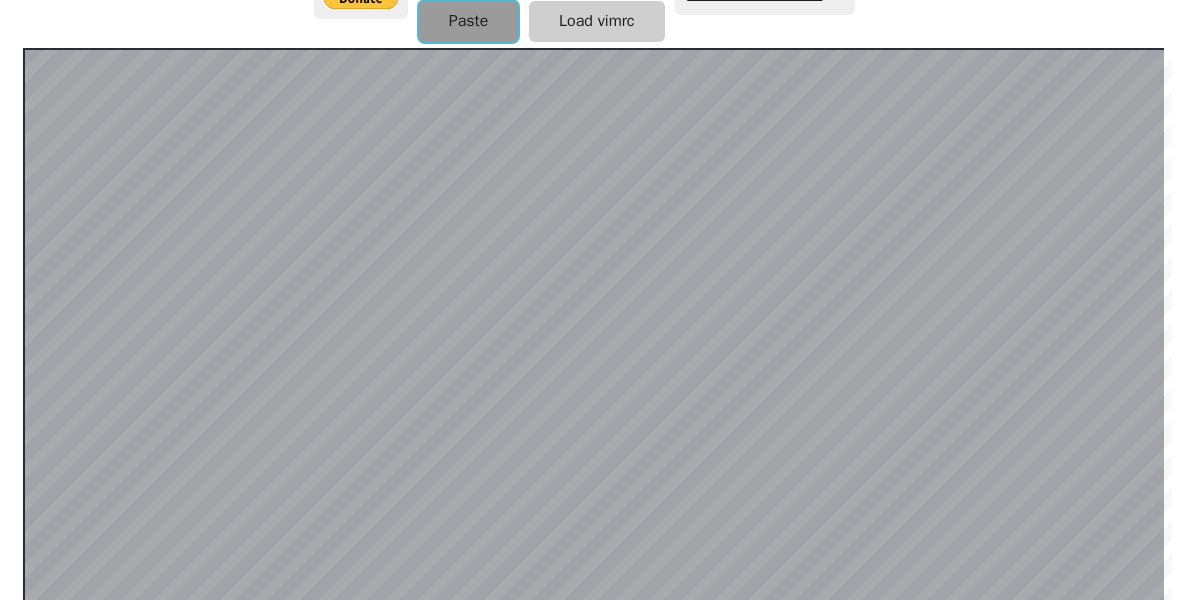 click on "Paste" at bounding box center (469, 21) 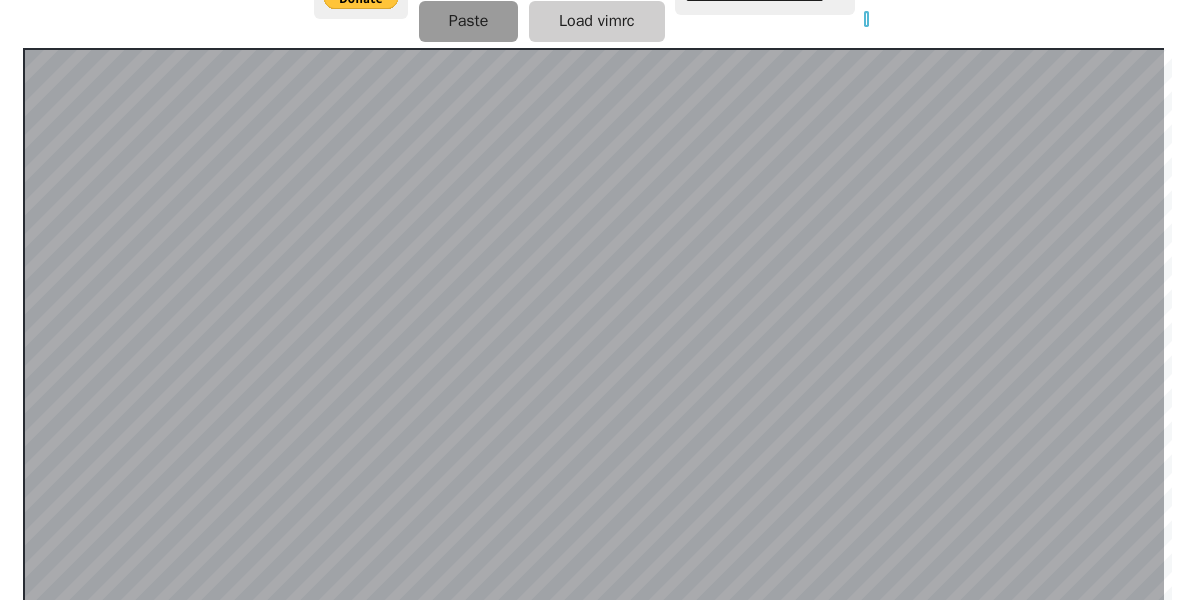 scroll, scrollTop: 436, scrollLeft: 0, axis: vertical 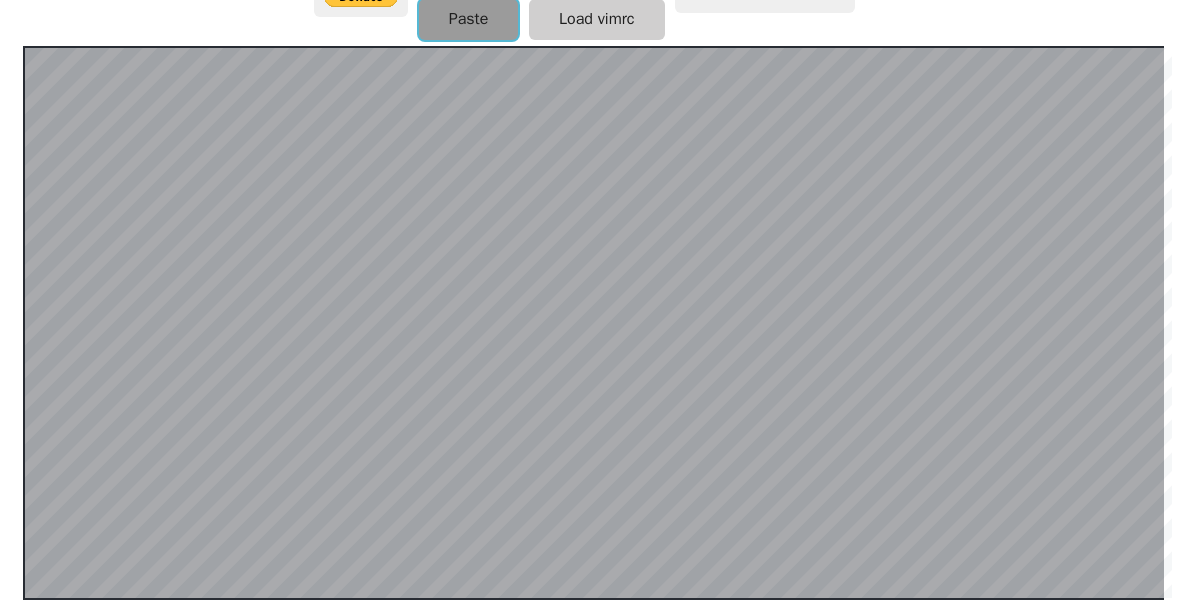 click on "Paste" at bounding box center (469, 19) 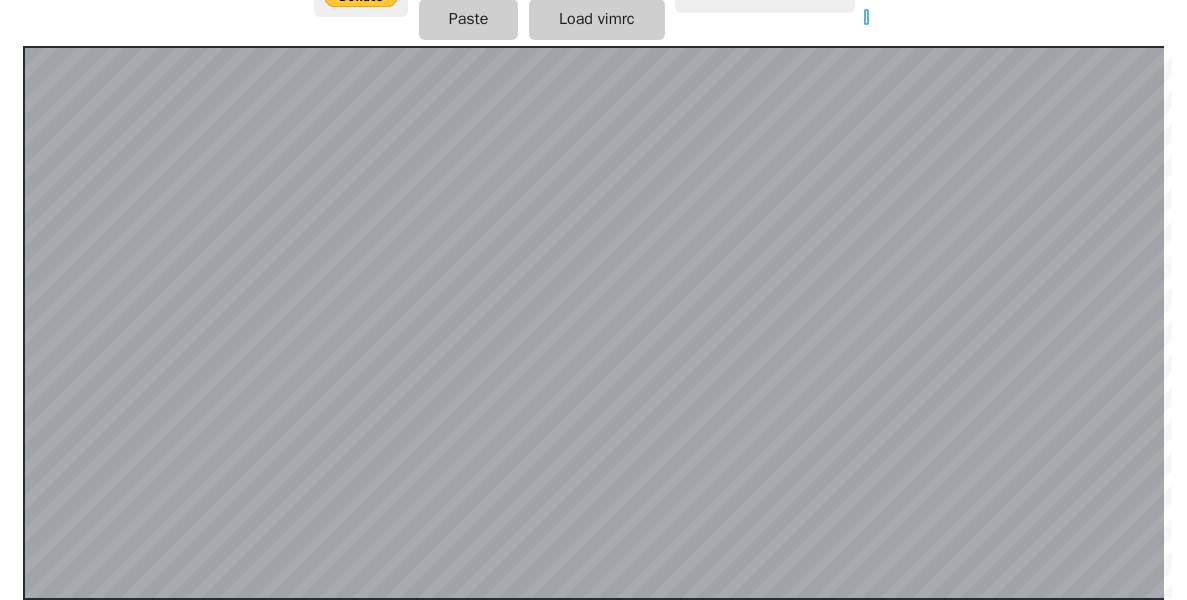scroll, scrollTop: 434, scrollLeft: 0, axis: vertical 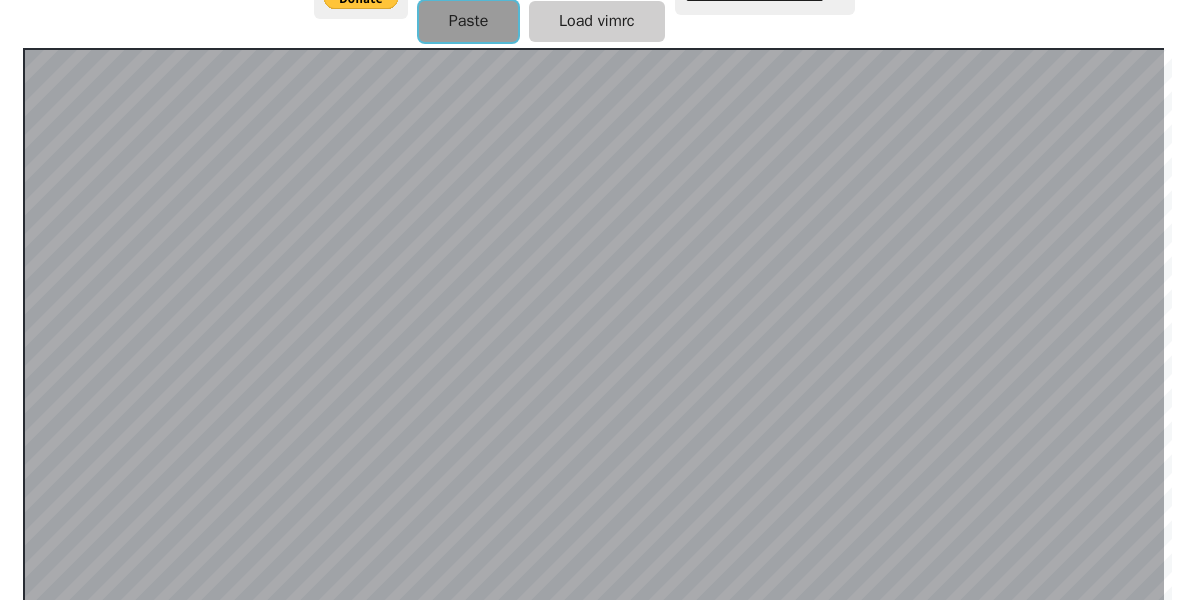 click on "Paste" at bounding box center [469, 21] 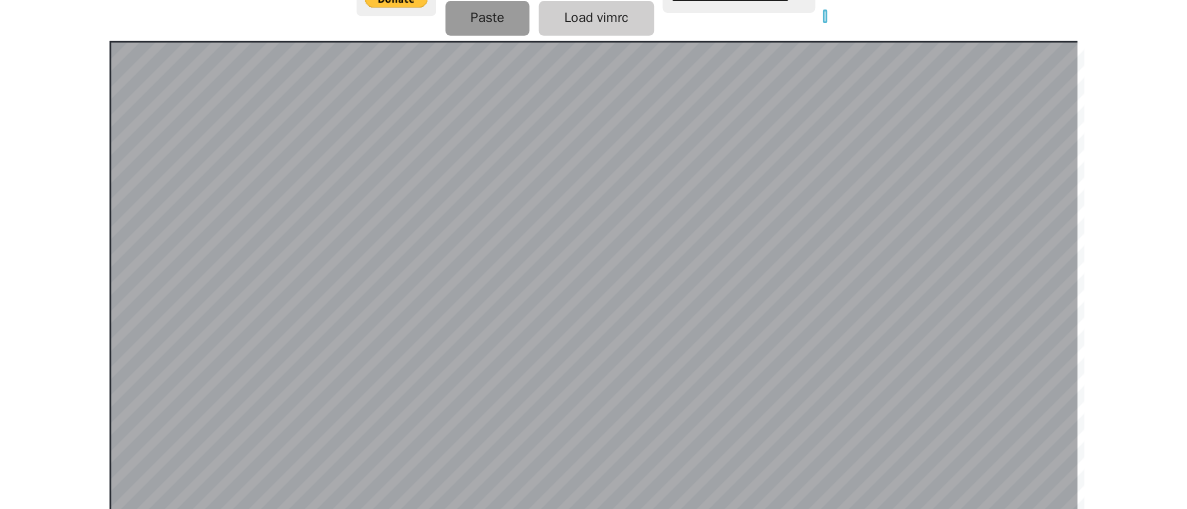 scroll, scrollTop: 436, scrollLeft: 0, axis: vertical 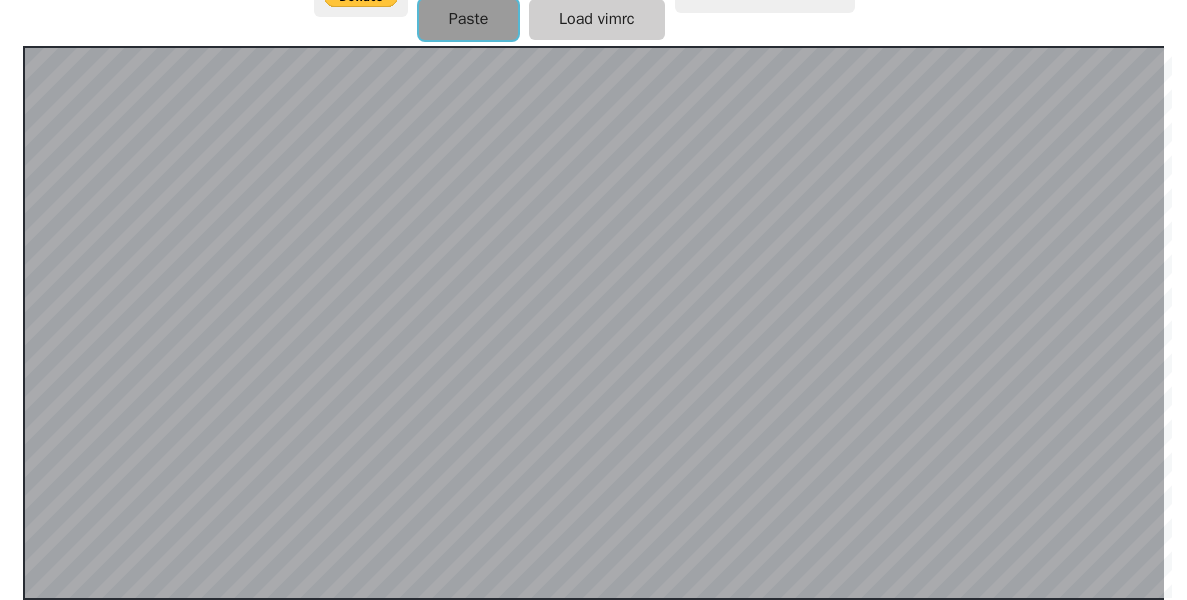 click on "Paste" at bounding box center (469, 19) 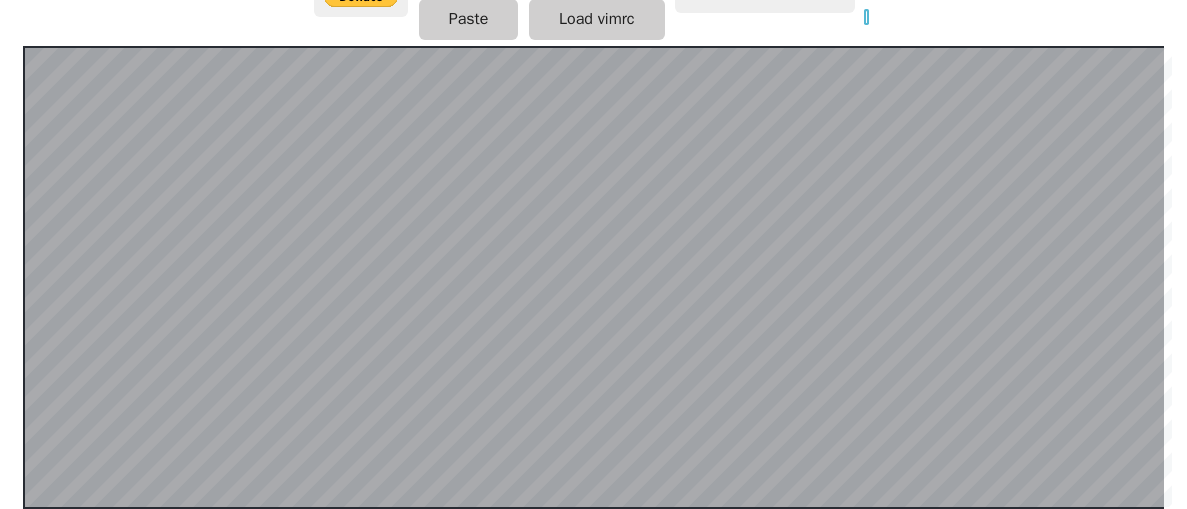 scroll, scrollTop: 434, scrollLeft: 0, axis: vertical 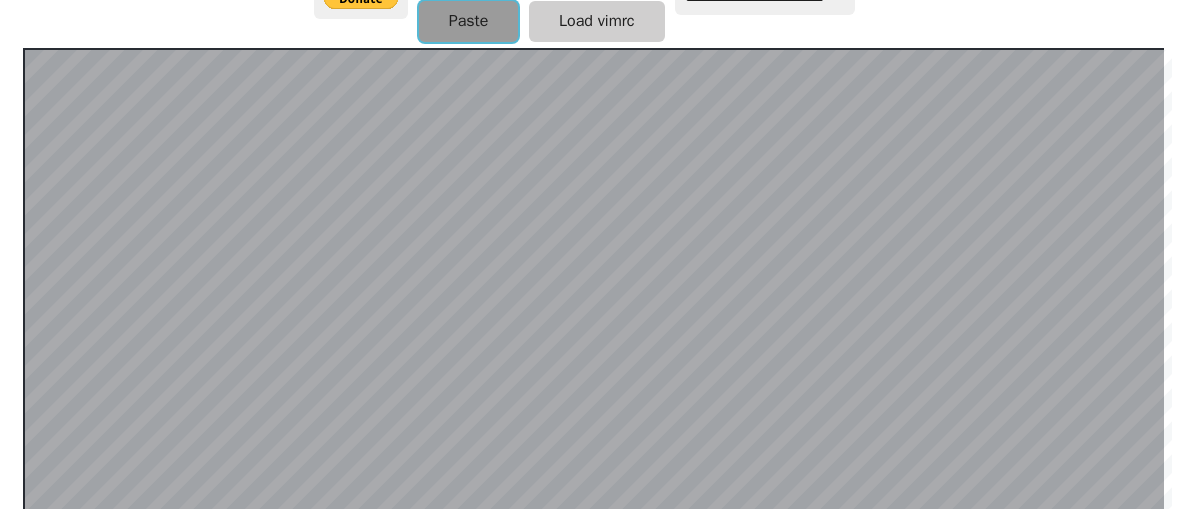 click on "Paste" at bounding box center [469, 21] 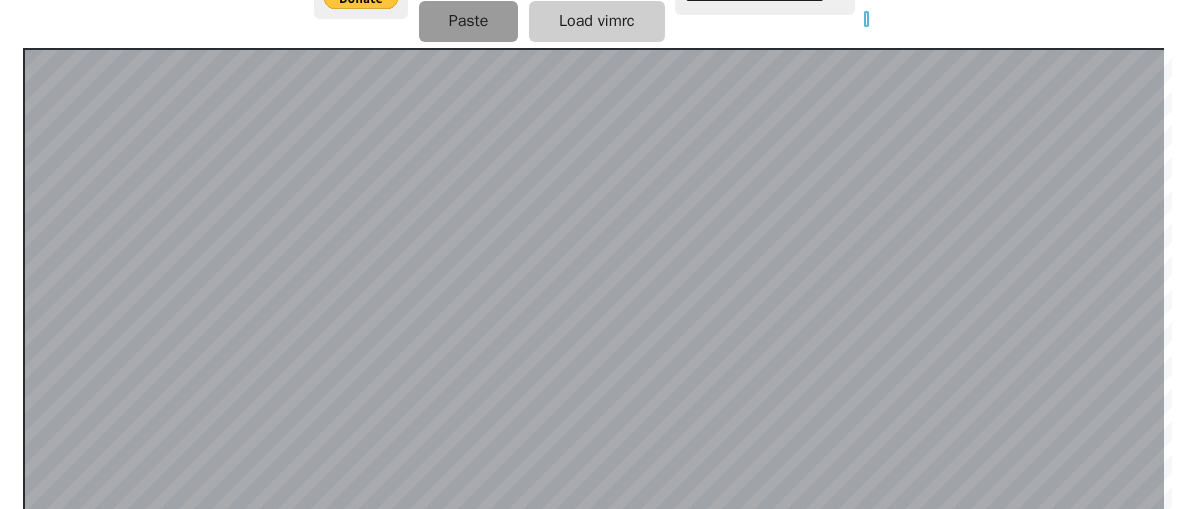 scroll, scrollTop: 436, scrollLeft: 0, axis: vertical 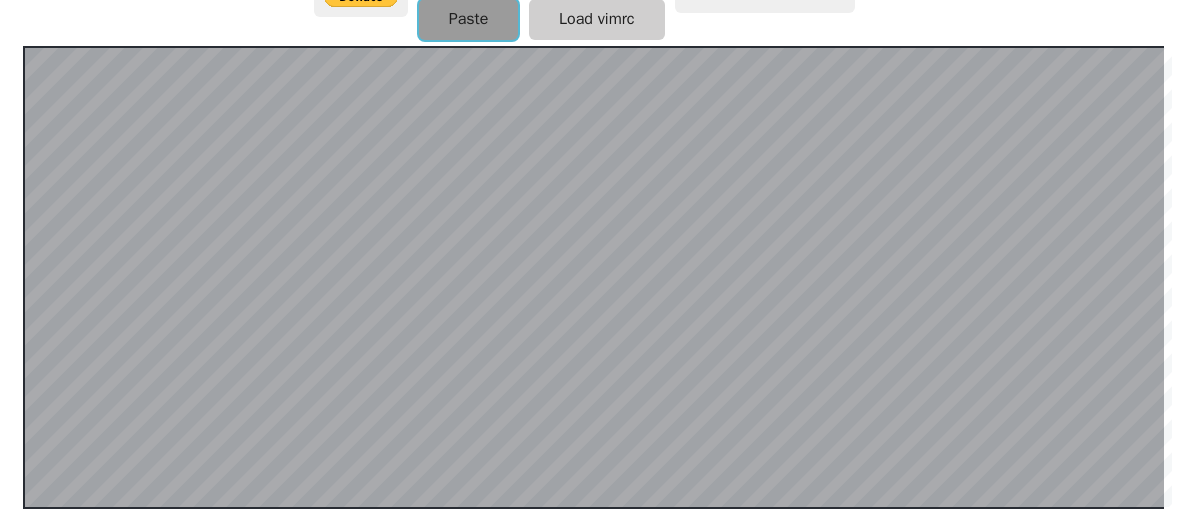 click on "Paste" at bounding box center [469, 19] 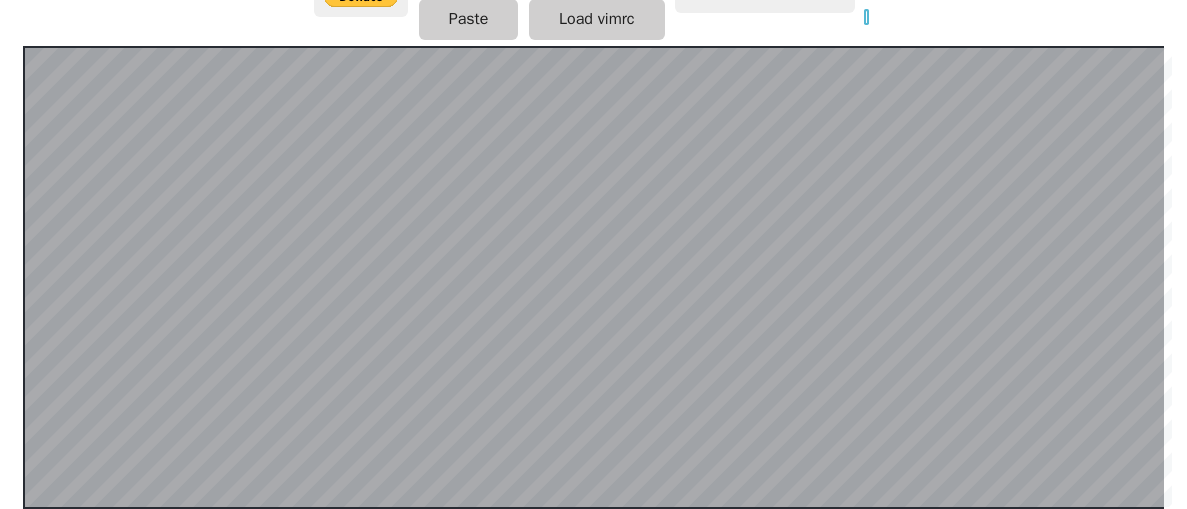 scroll, scrollTop: 434, scrollLeft: 0, axis: vertical 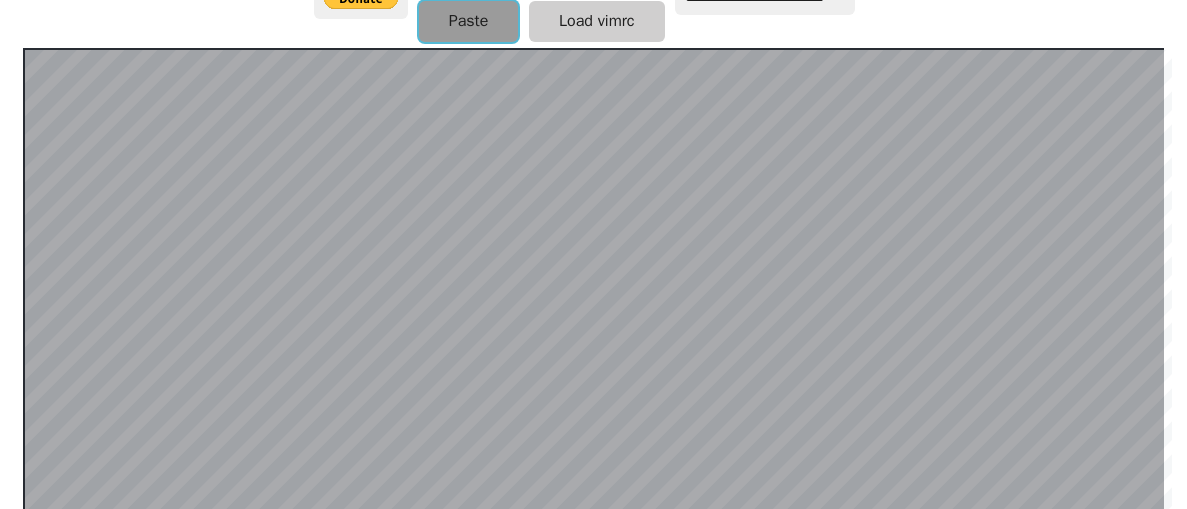 click on "Paste" at bounding box center [469, 21] 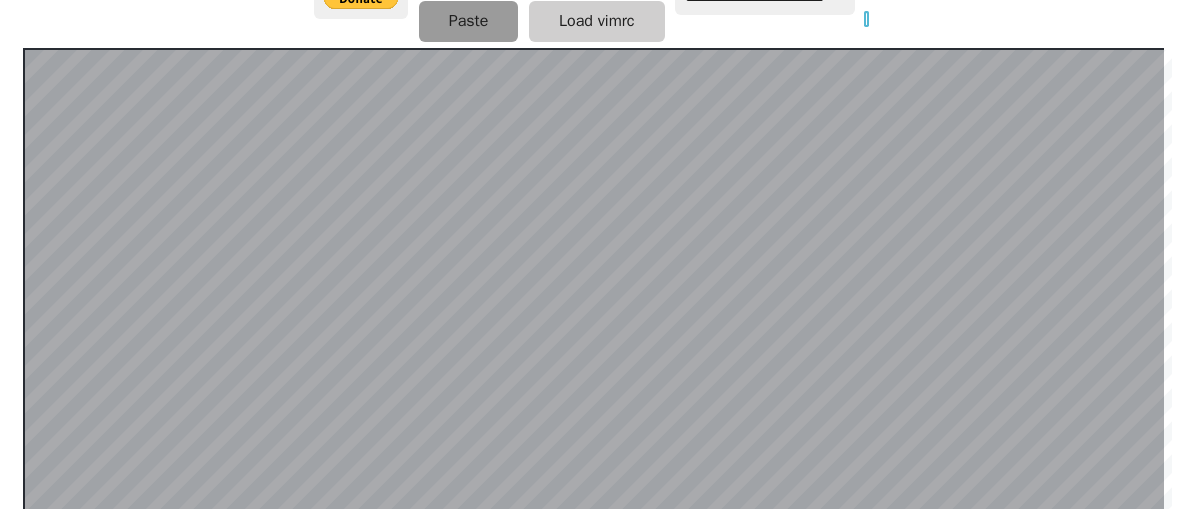 scroll, scrollTop: 436, scrollLeft: 0, axis: vertical 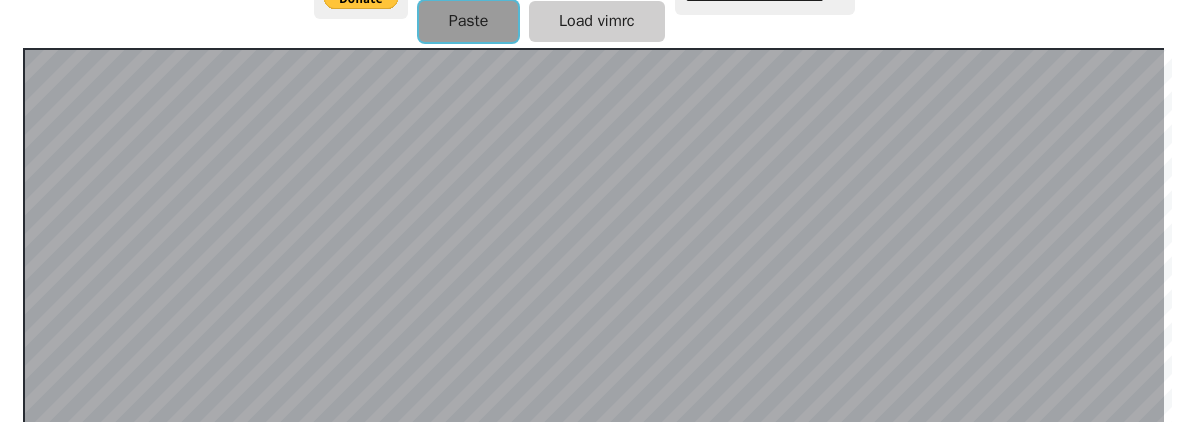 click on "Paste" at bounding box center [469, 21] 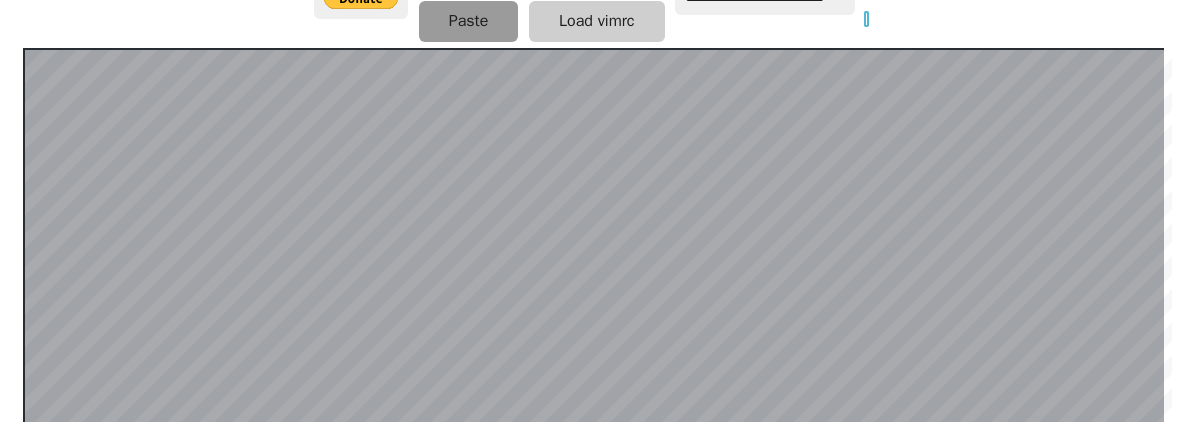scroll, scrollTop: 436, scrollLeft: 0, axis: vertical 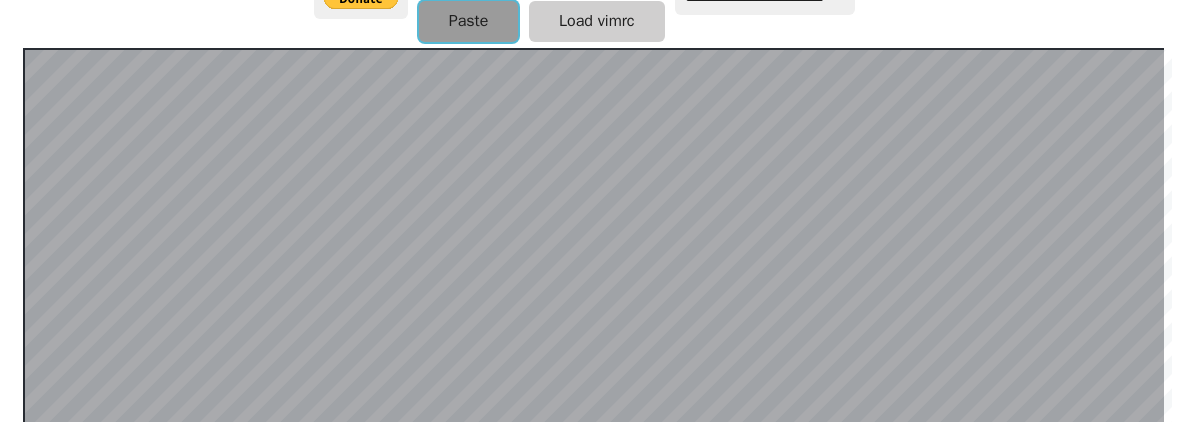 click on "Paste" at bounding box center [469, 21] 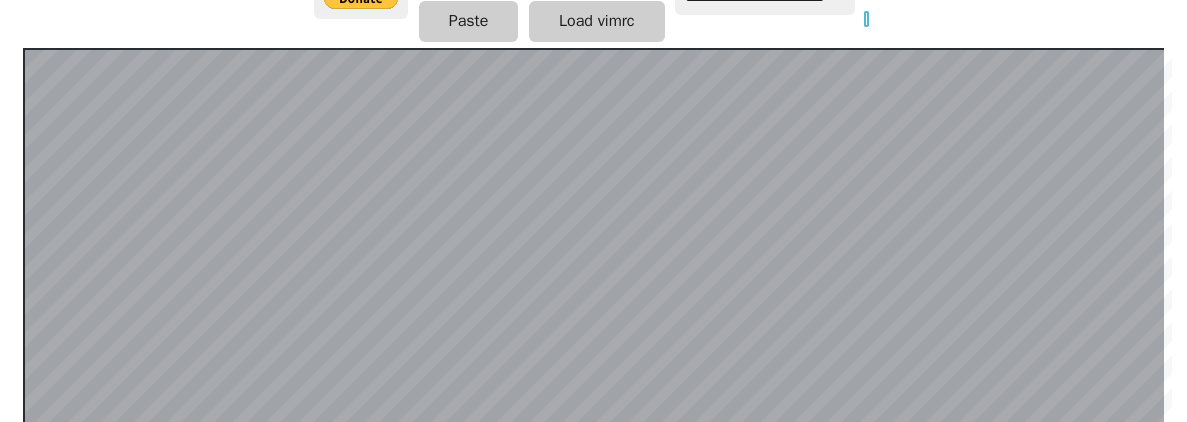 scroll, scrollTop: 436, scrollLeft: 0, axis: vertical 